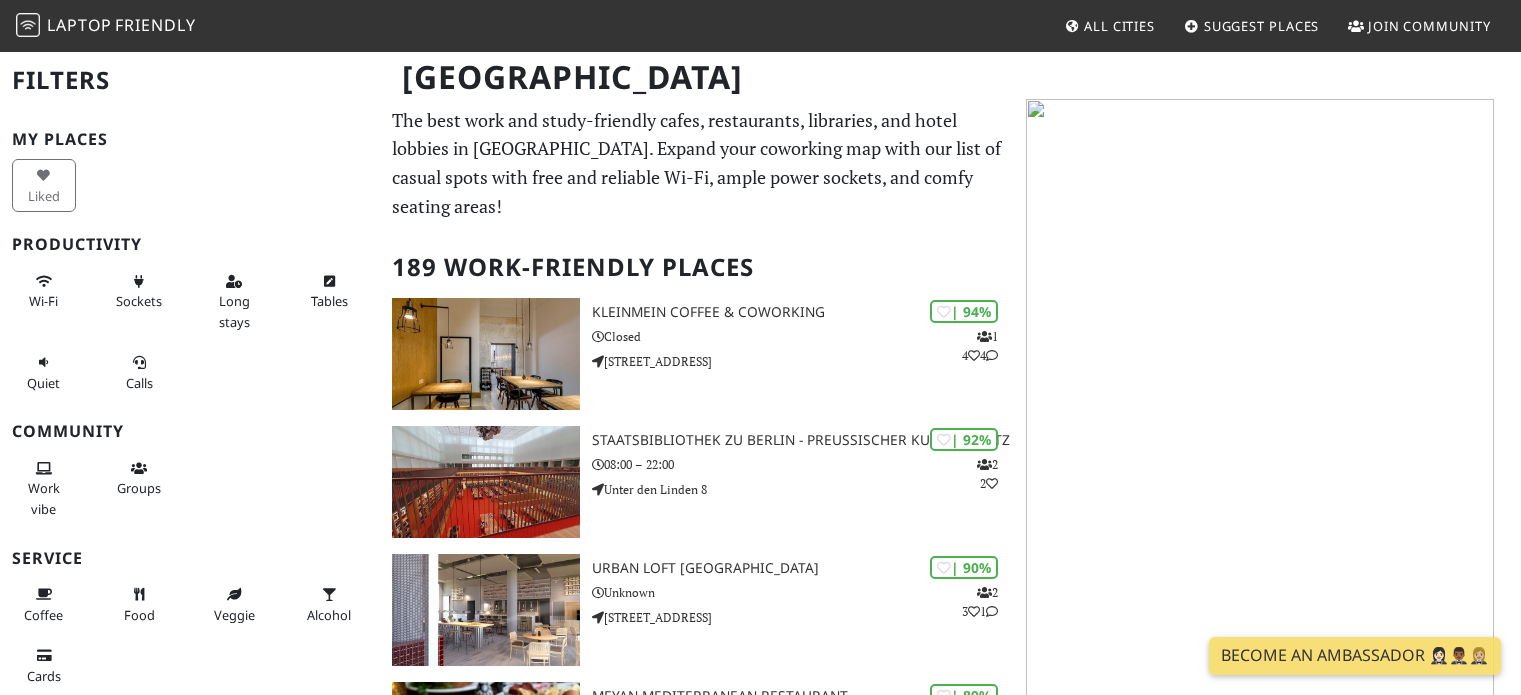 scroll, scrollTop: 0, scrollLeft: 0, axis: both 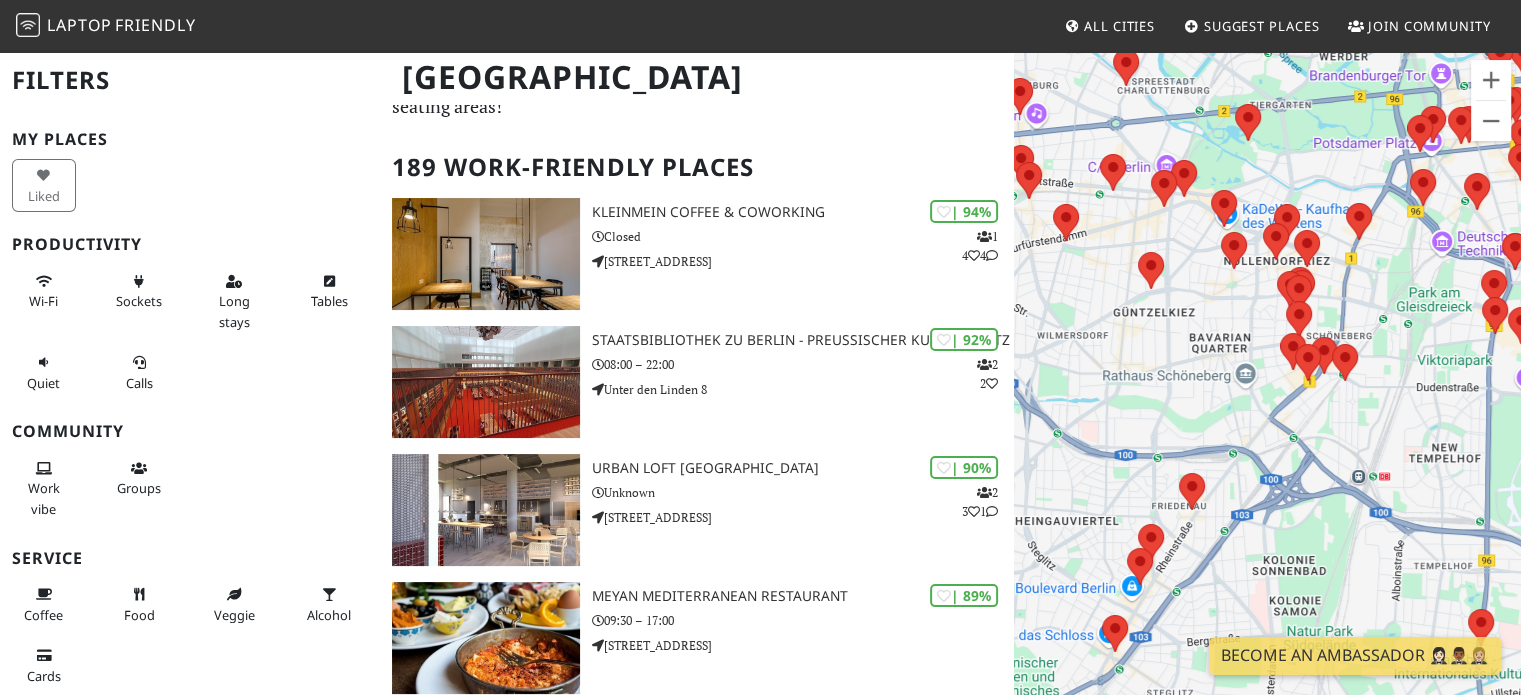 drag, startPoint x: 1324, startPoint y: 402, endPoint x: 1193, endPoint y: 401, distance: 131.00381 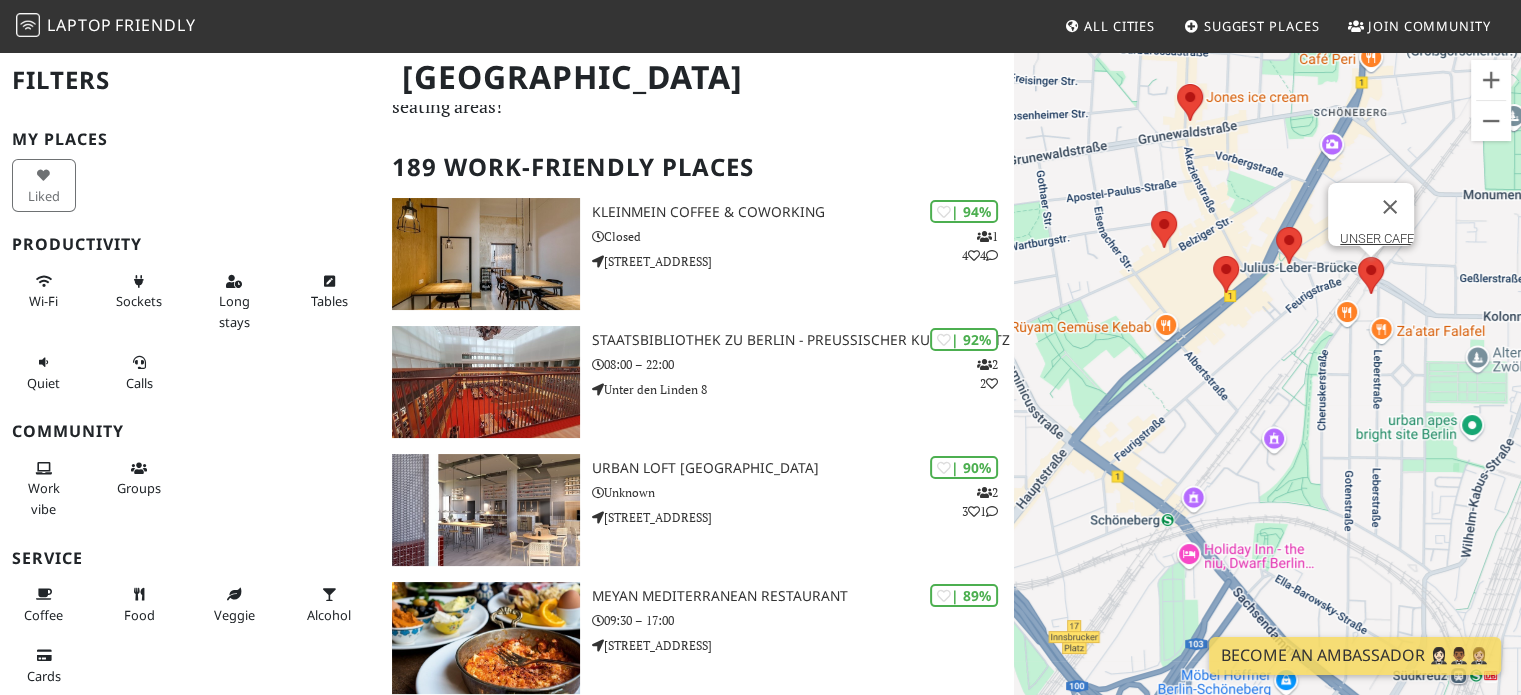 click at bounding box center (1358, 257) 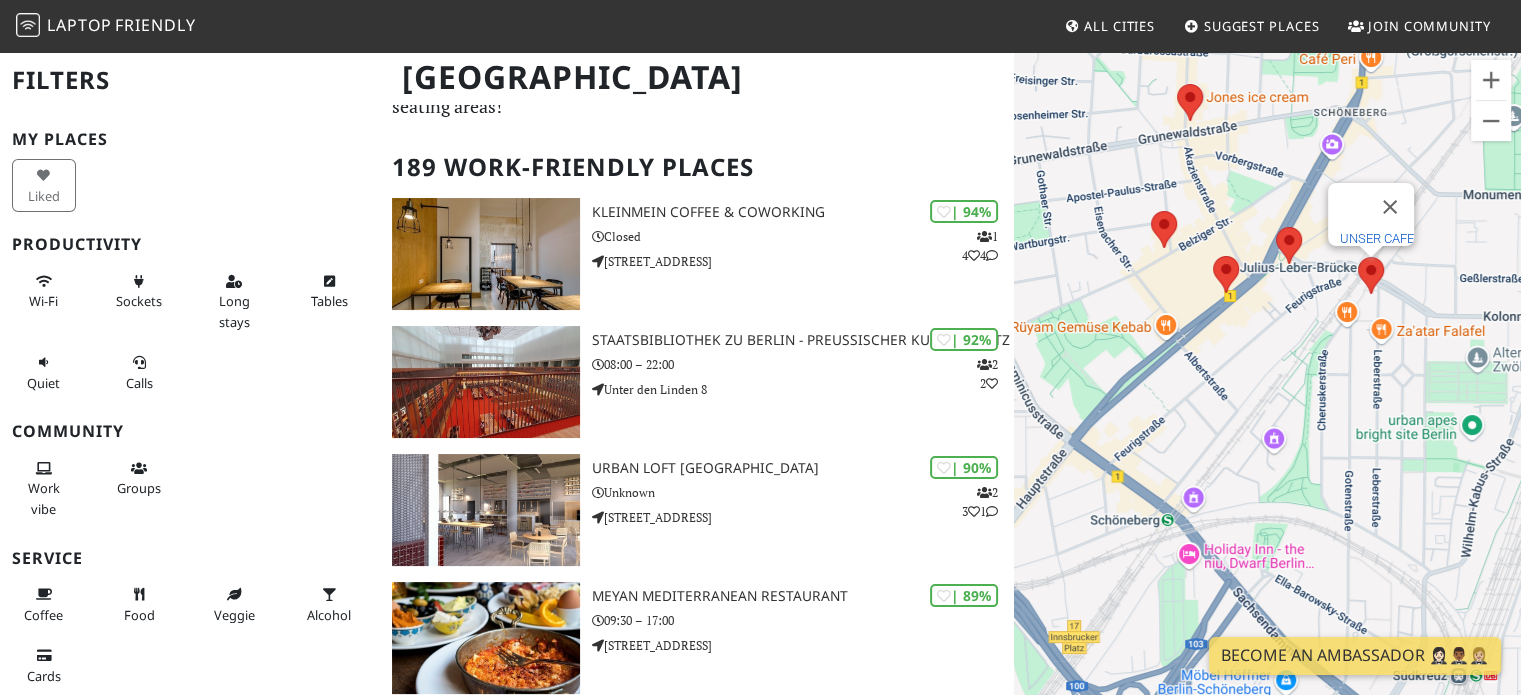 click on "UNSER CAFE" at bounding box center (1377, 238) 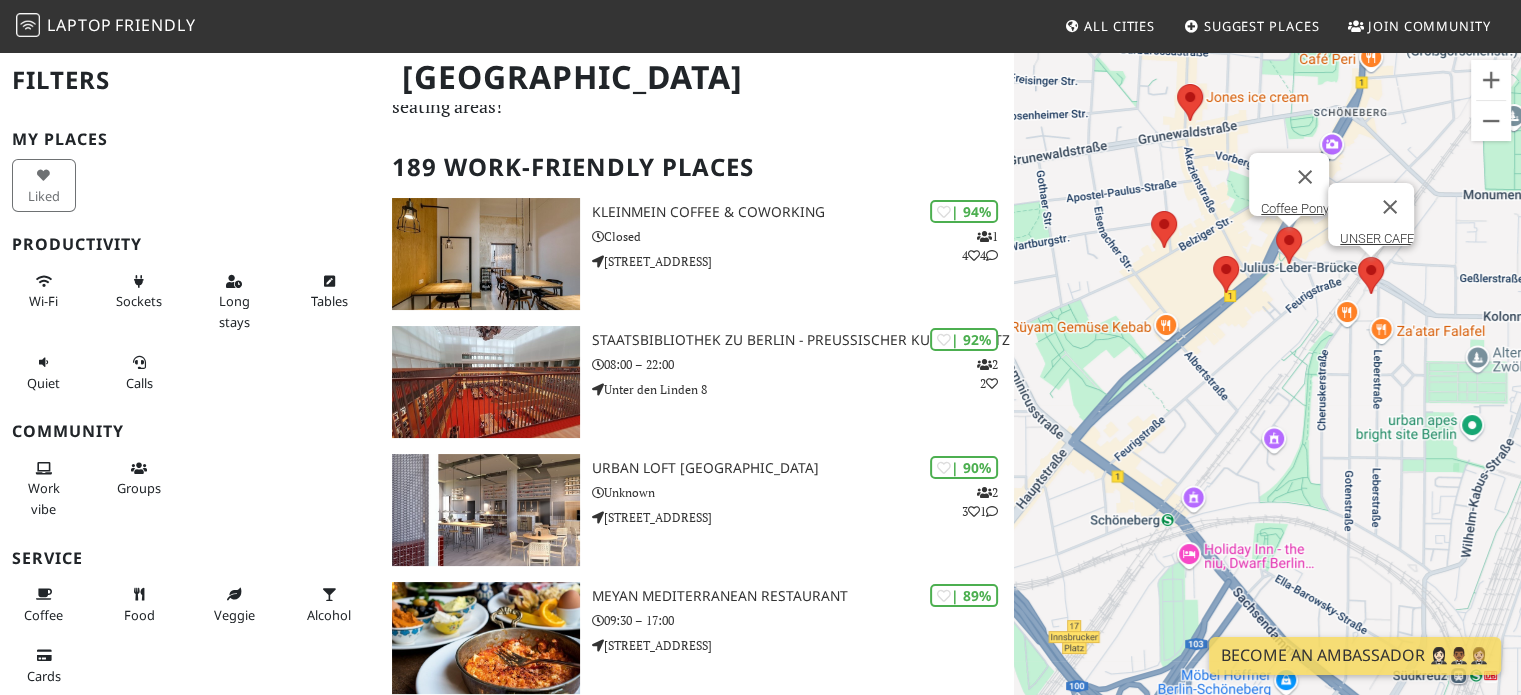 click at bounding box center [1276, 227] 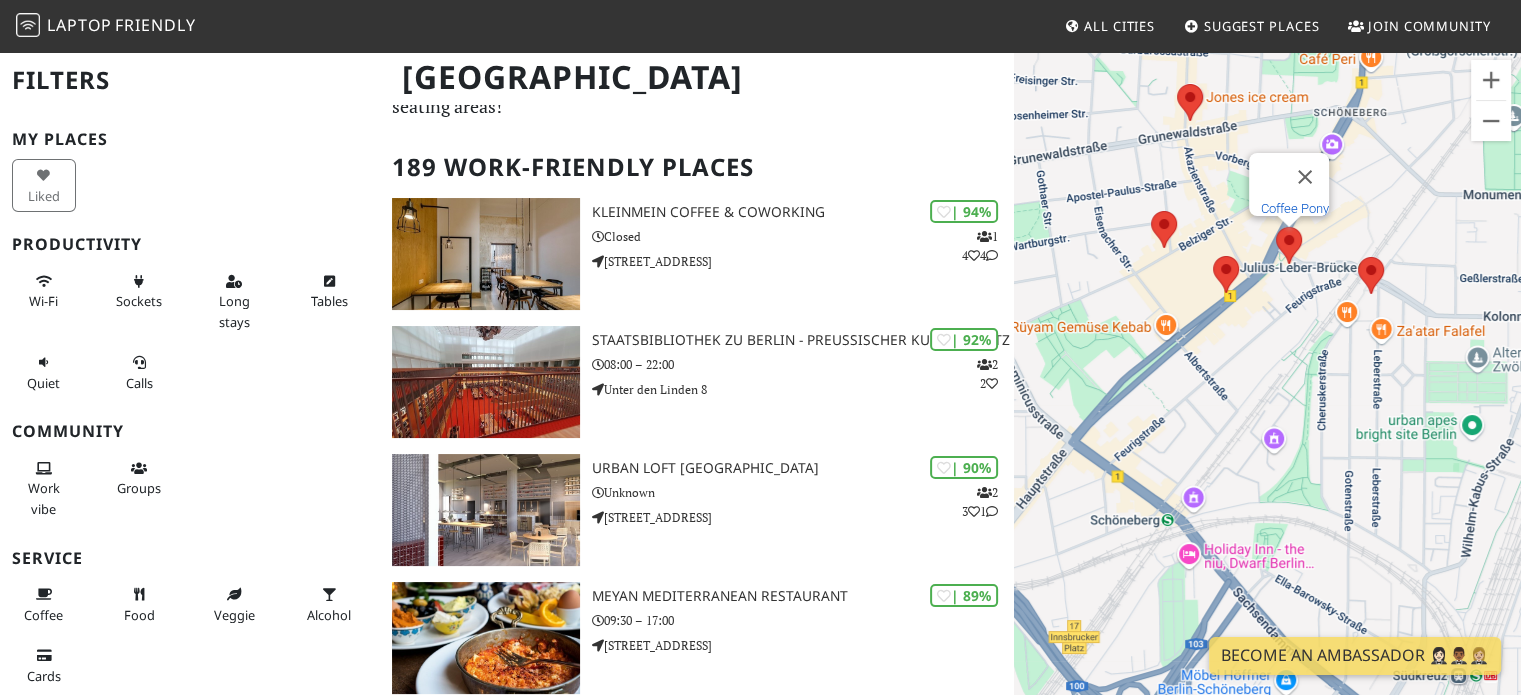 click on "Coffee Pony" at bounding box center [1295, 208] 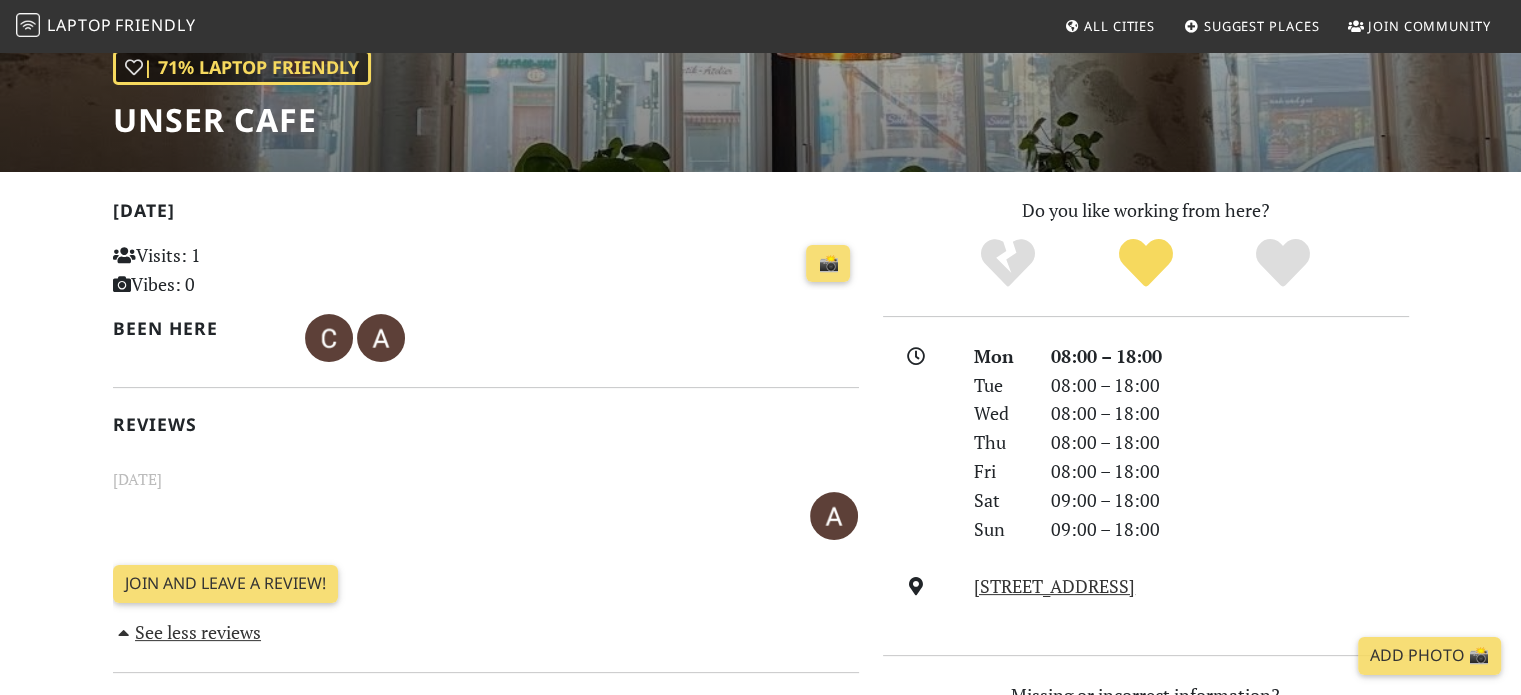 scroll, scrollTop: 100, scrollLeft: 0, axis: vertical 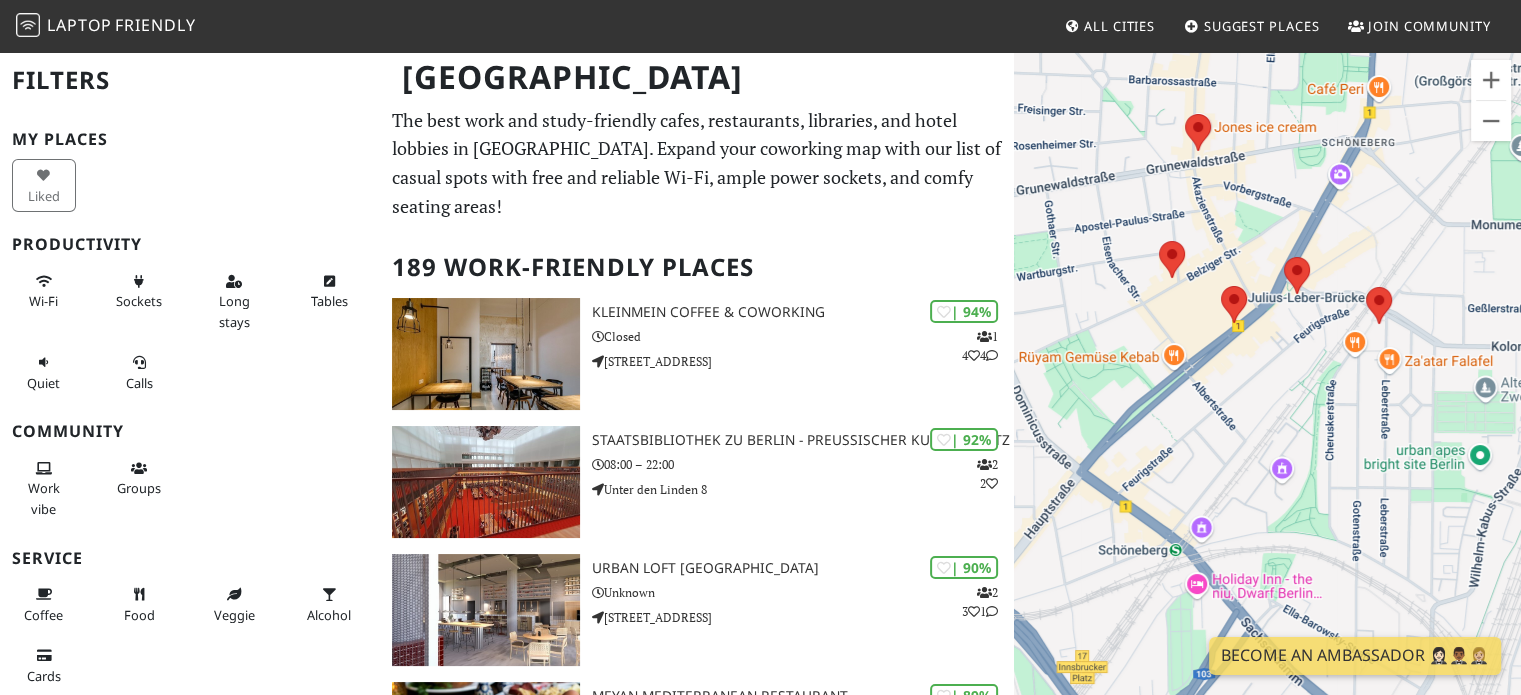 drag, startPoint x: 1254, startPoint y: 473, endPoint x: 1250, endPoint y: 403, distance: 70.11419 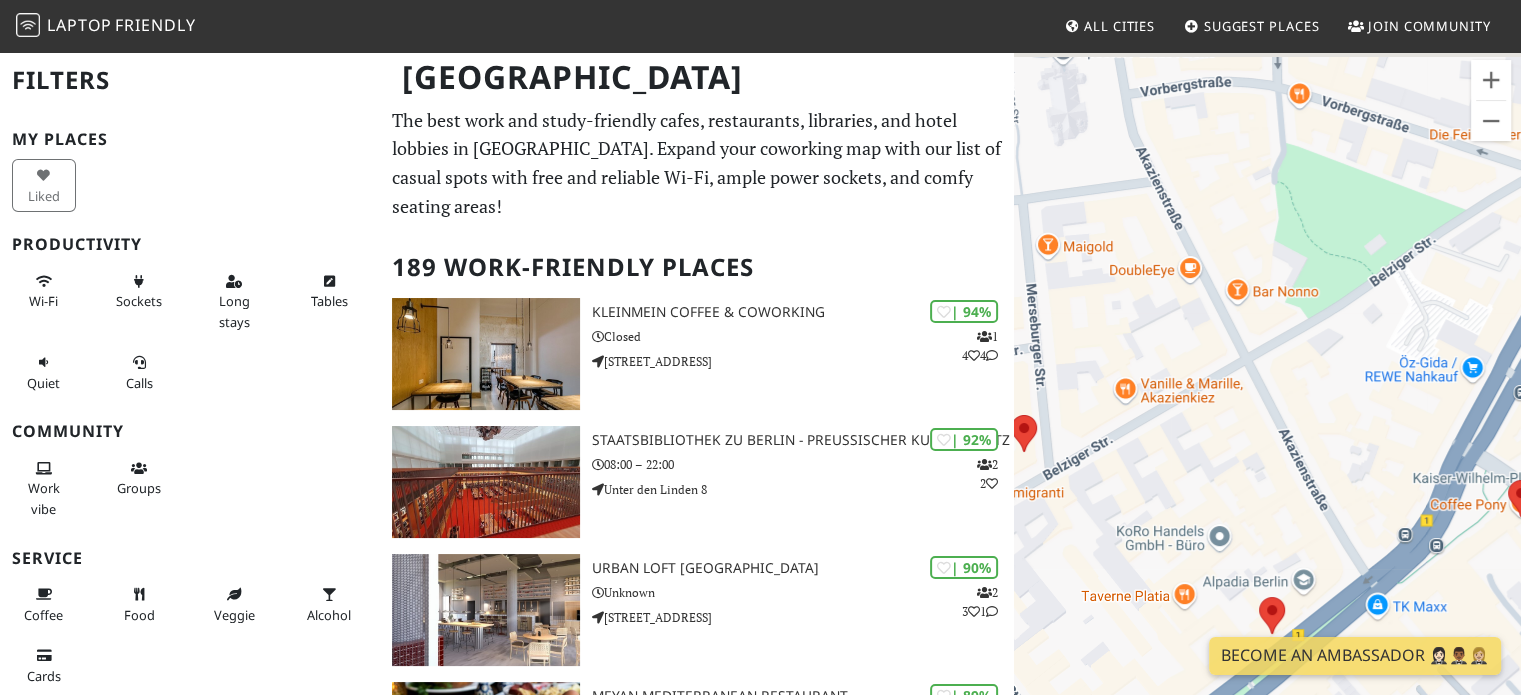 drag, startPoint x: 1155, startPoint y: 155, endPoint x: 1342, endPoint y: 507, distance: 398.58878 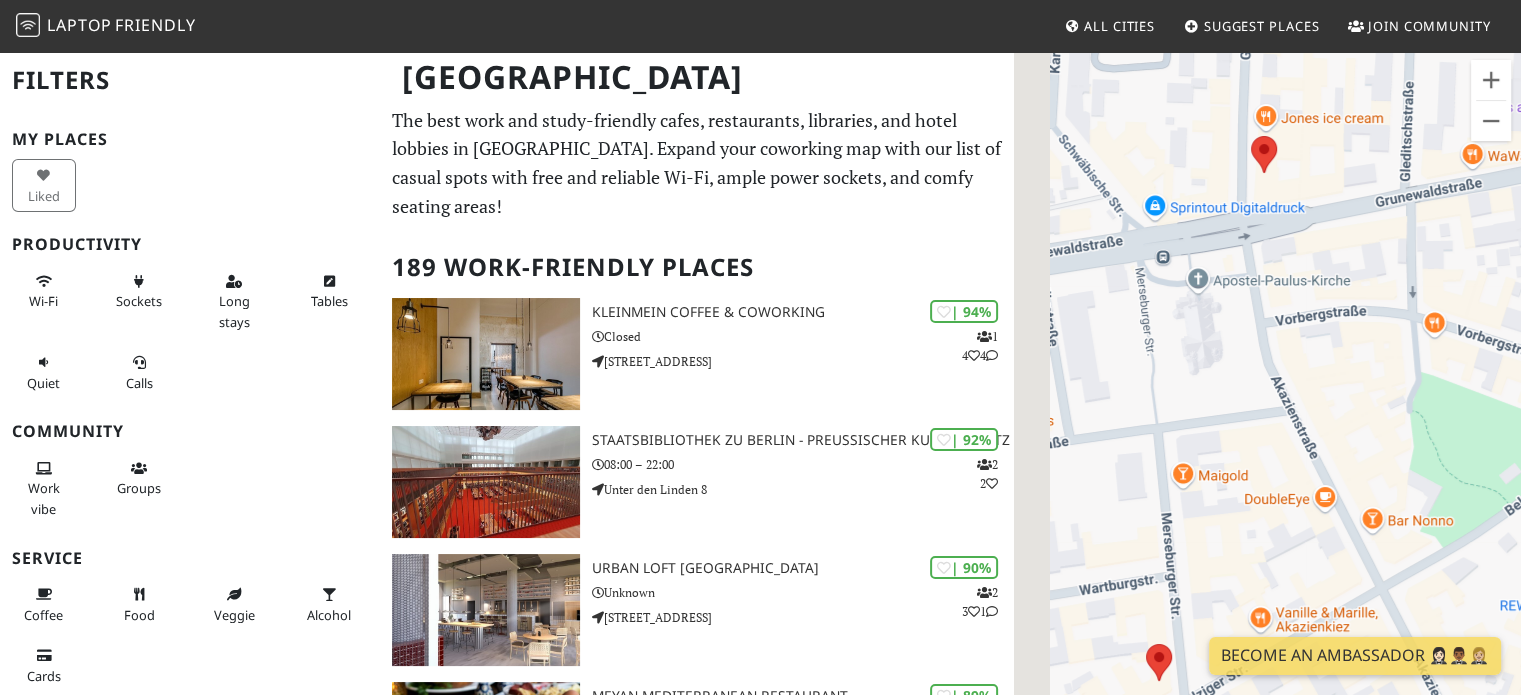 drag, startPoint x: 1280, startPoint y: 302, endPoint x: 1404, endPoint y: 505, distance: 237.87602 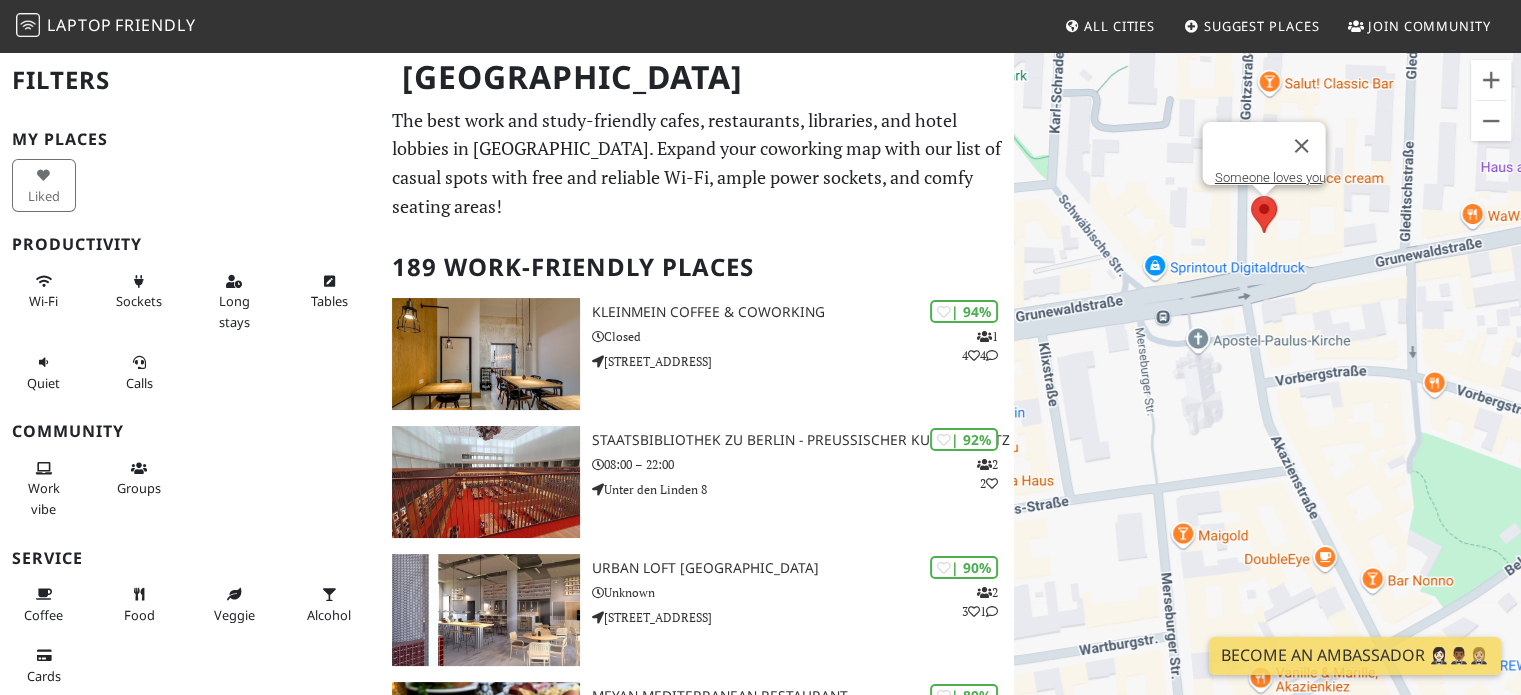 click at bounding box center [1251, 196] 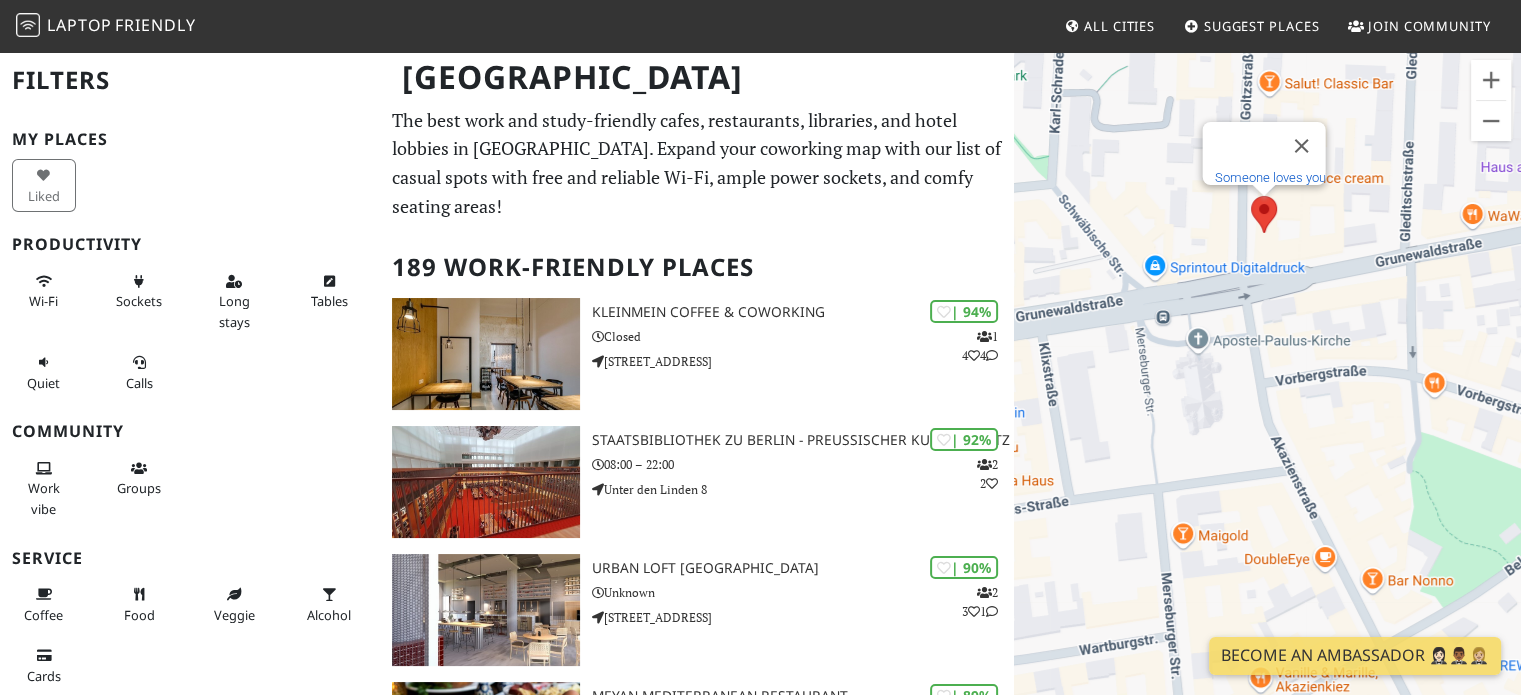 click on "Someone loves you" at bounding box center [1269, 177] 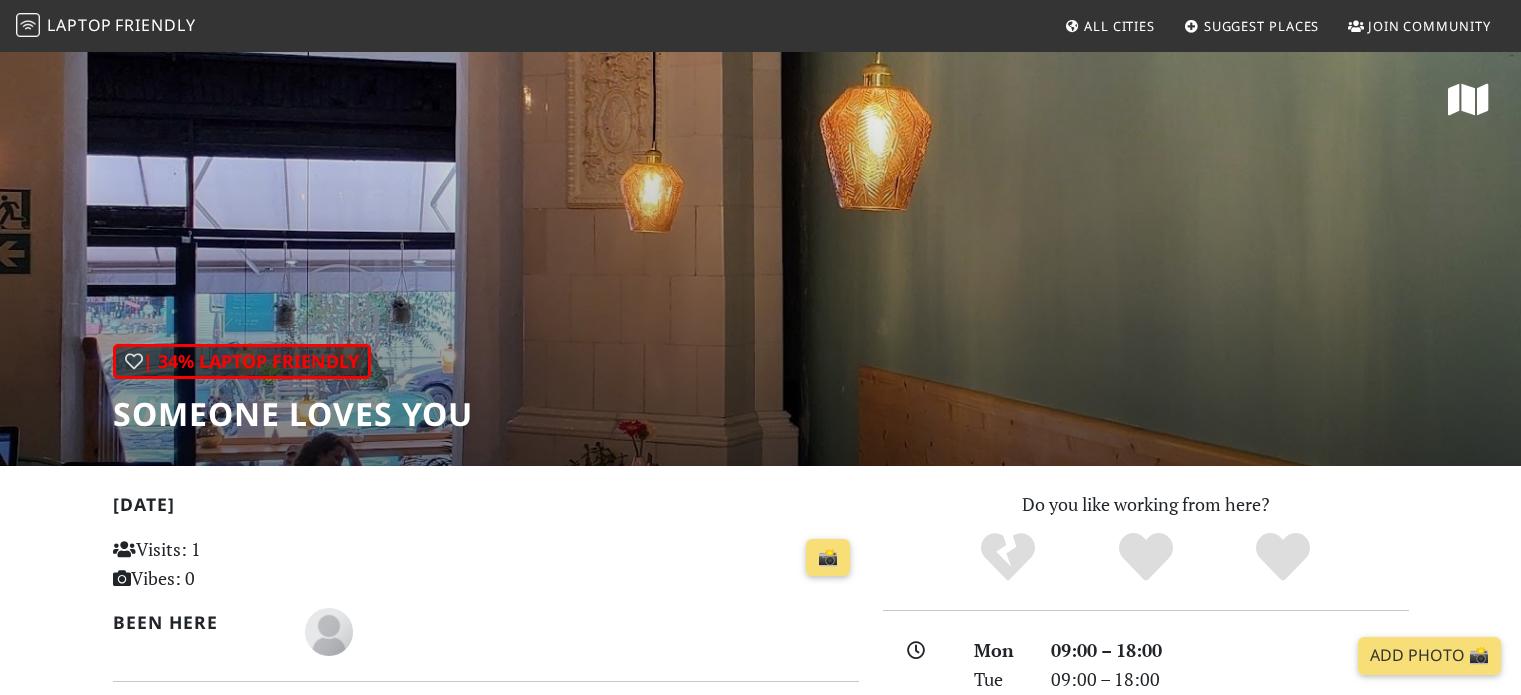 scroll, scrollTop: 0, scrollLeft: 0, axis: both 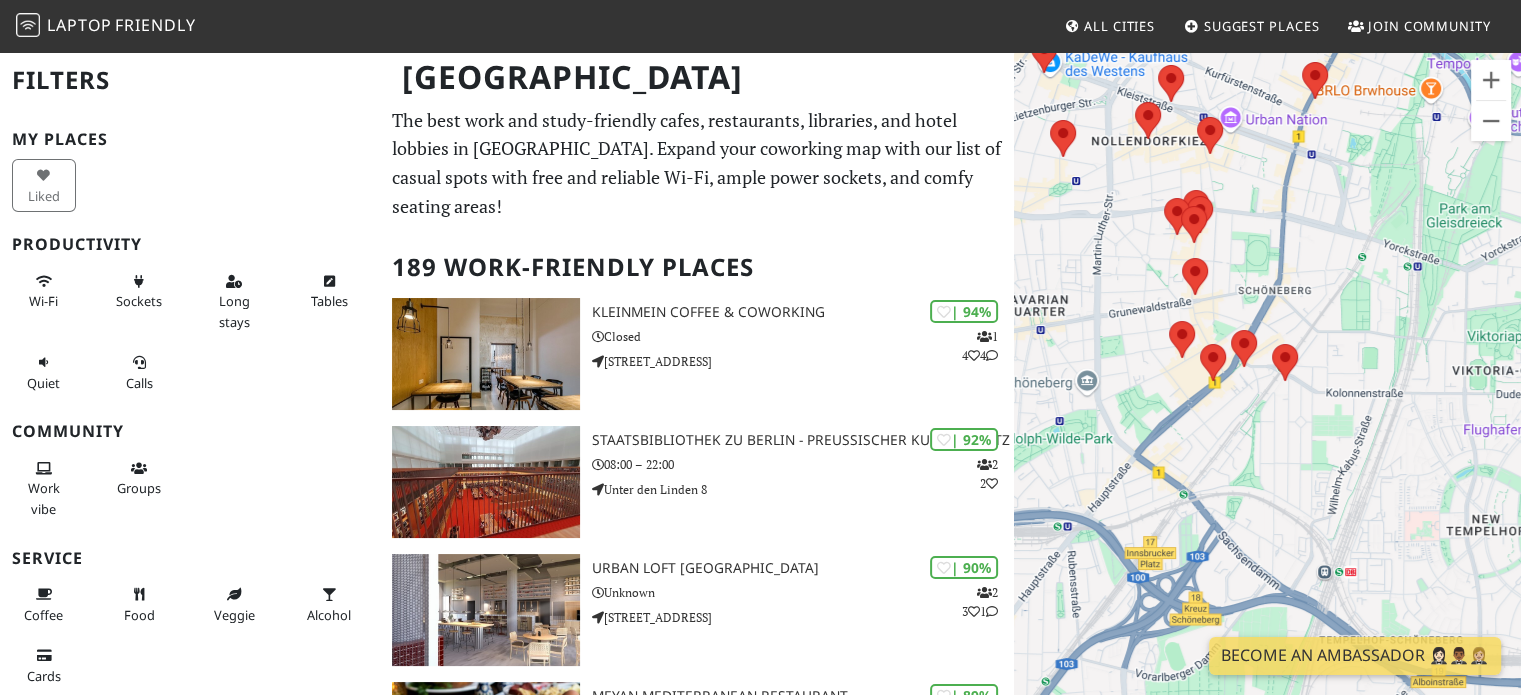drag, startPoint x: 1156, startPoint y: 395, endPoint x: 1246, endPoint y: 406, distance: 90.66973 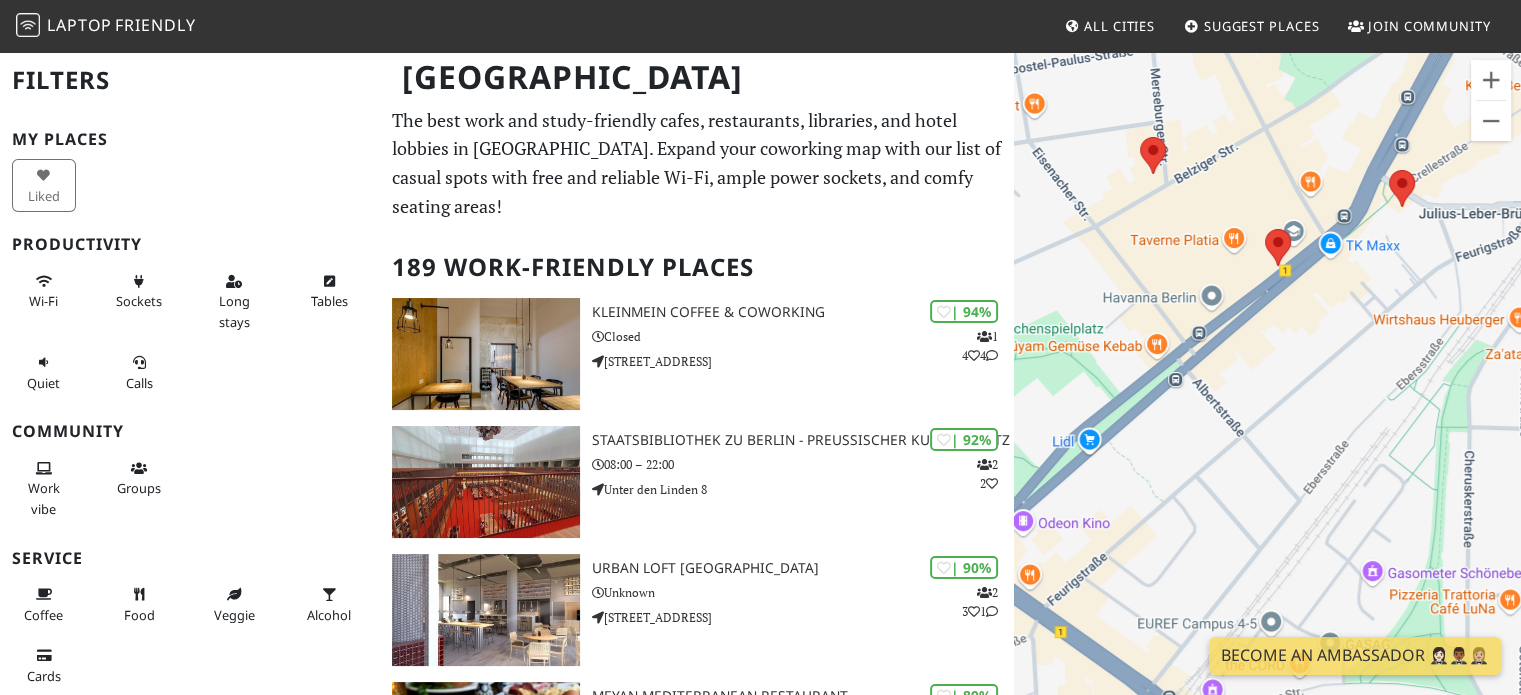 drag, startPoint x: 1246, startPoint y: 398, endPoint x: 1309, endPoint y: 366, distance: 70.66116 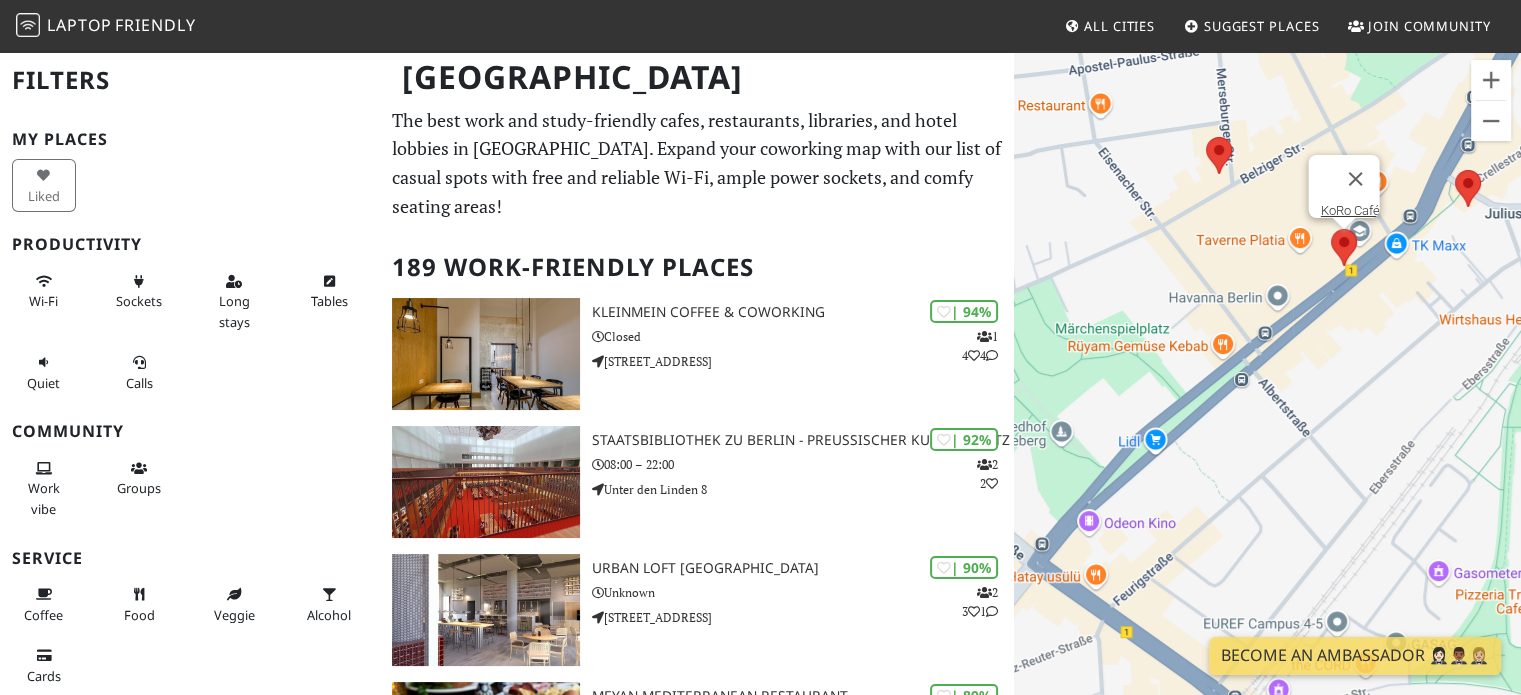 click at bounding box center (1331, 229) 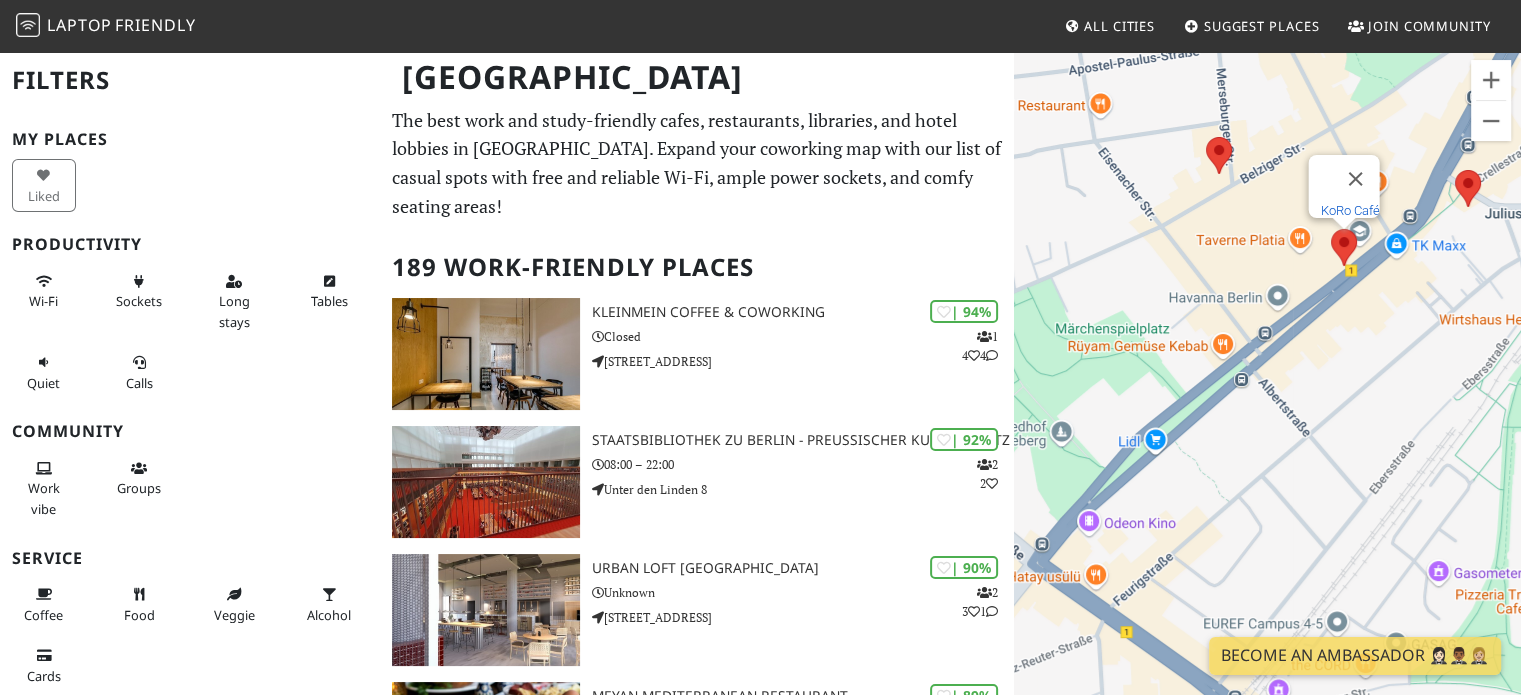 click on "KoRo Café" at bounding box center [1349, 210] 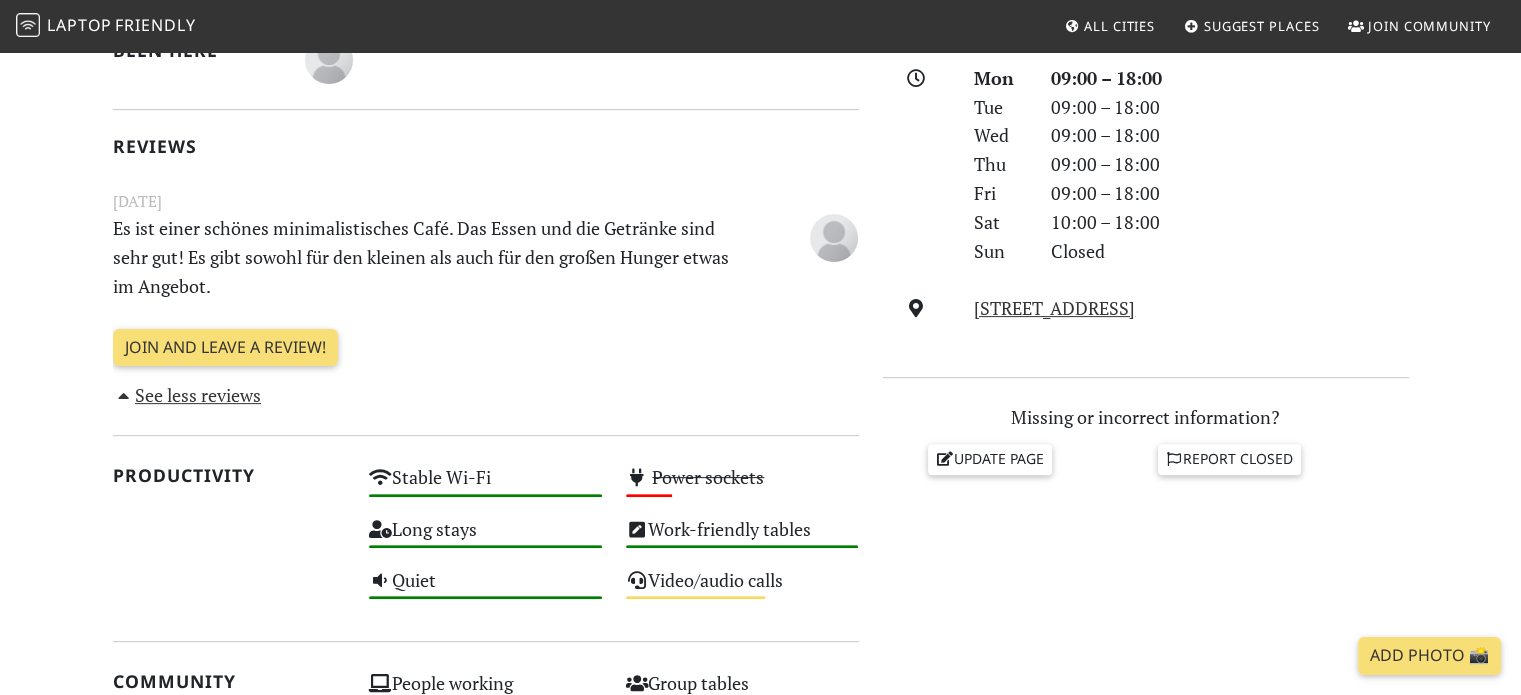 scroll, scrollTop: 300, scrollLeft: 0, axis: vertical 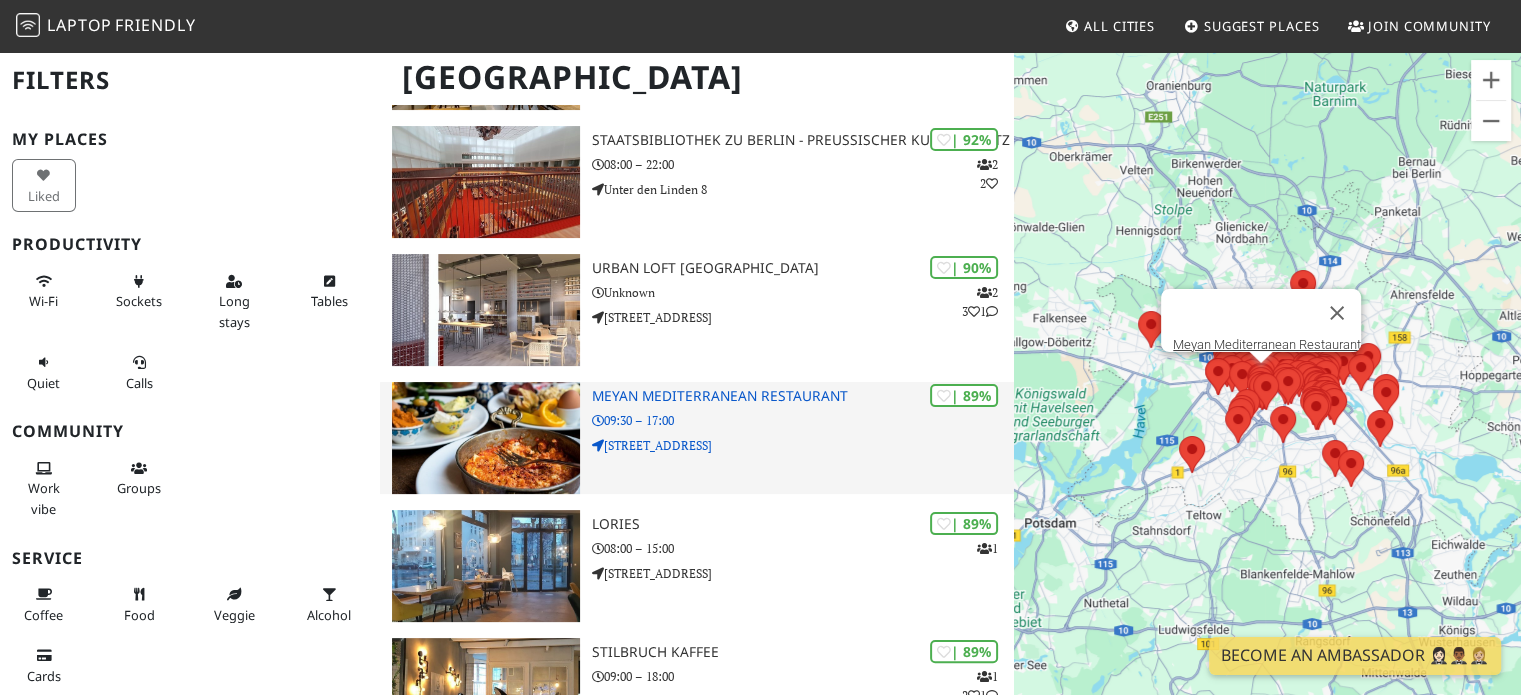 click on "| 89%
Meyan Mediterranean Restaurant
09:30 – 17:00
Goltzstraße 36" at bounding box center (803, 438) 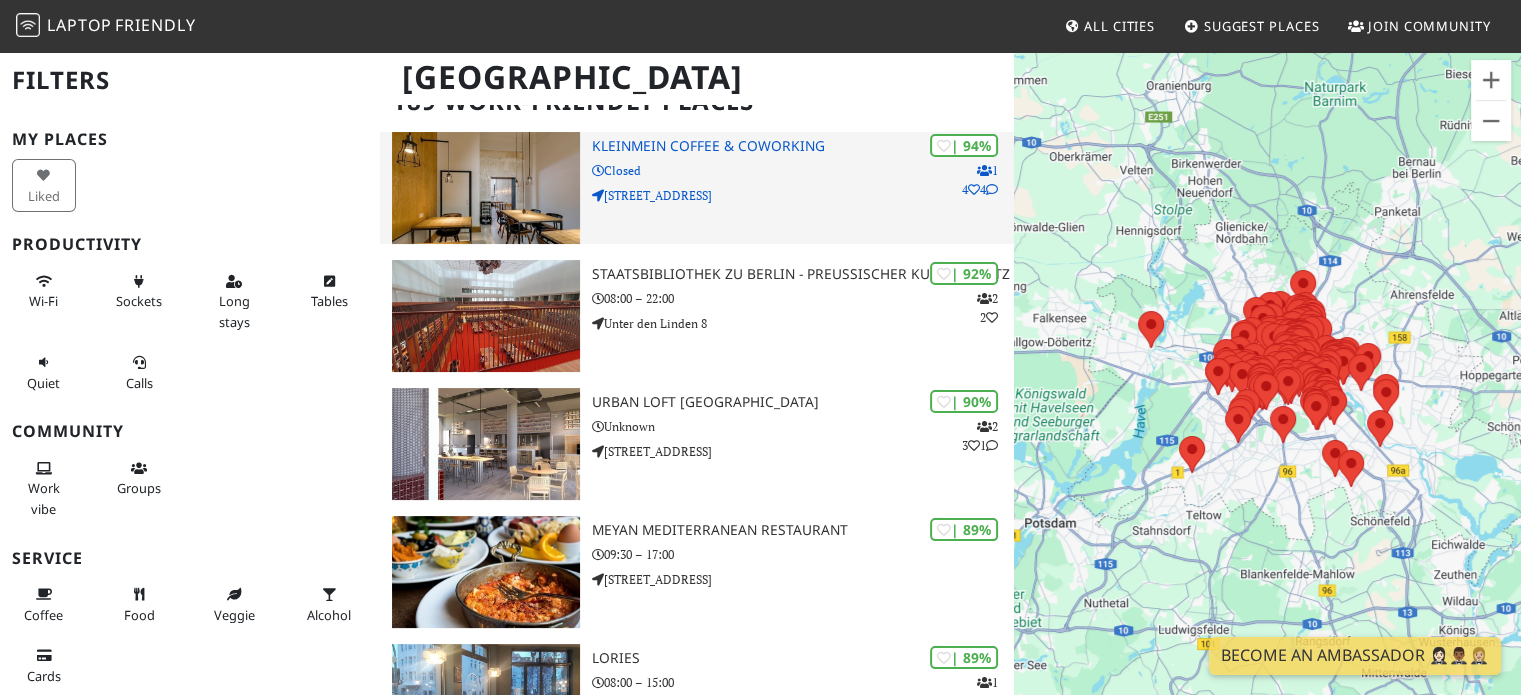 scroll, scrollTop: 0, scrollLeft: 0, axis: both 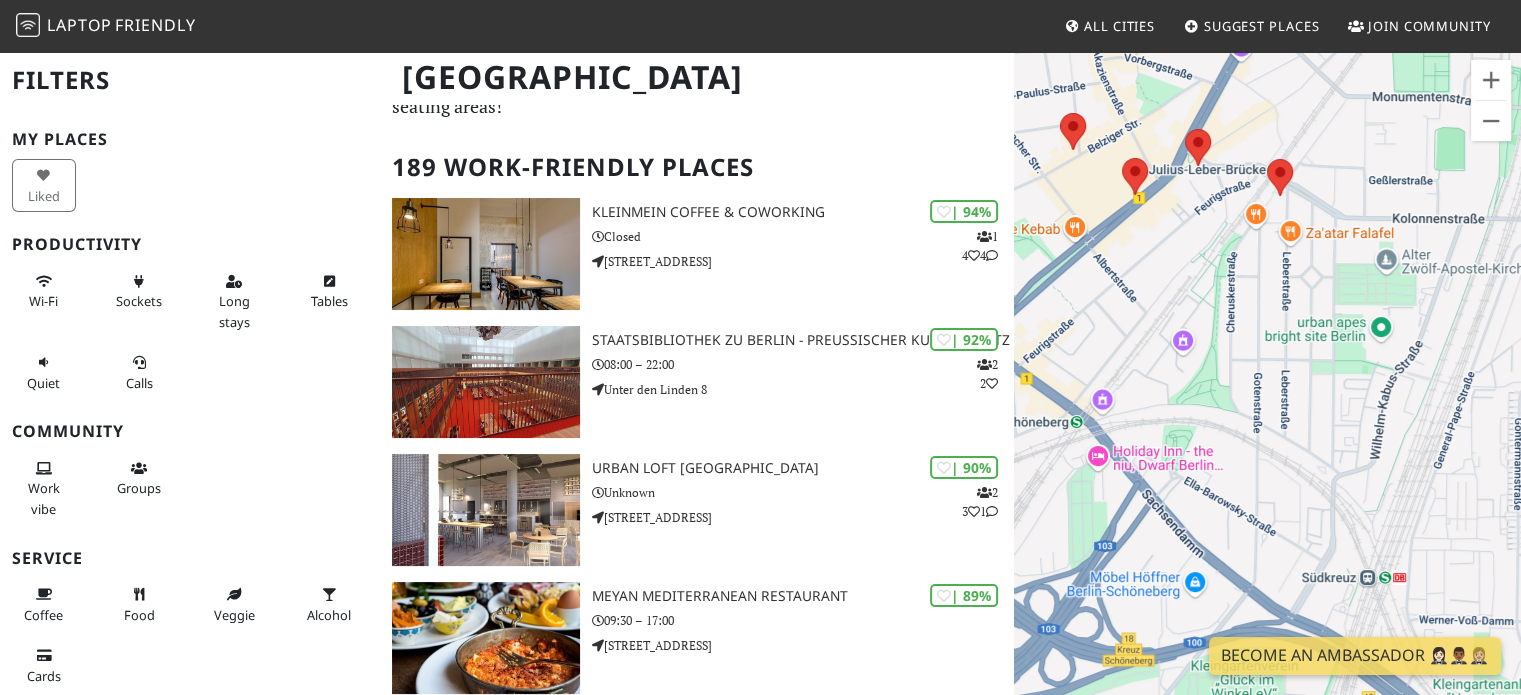 drag, startPoint x: 1181, startPoint y: 501, endPoint x: 1195, endPoint y: 51, distance: 450.2177 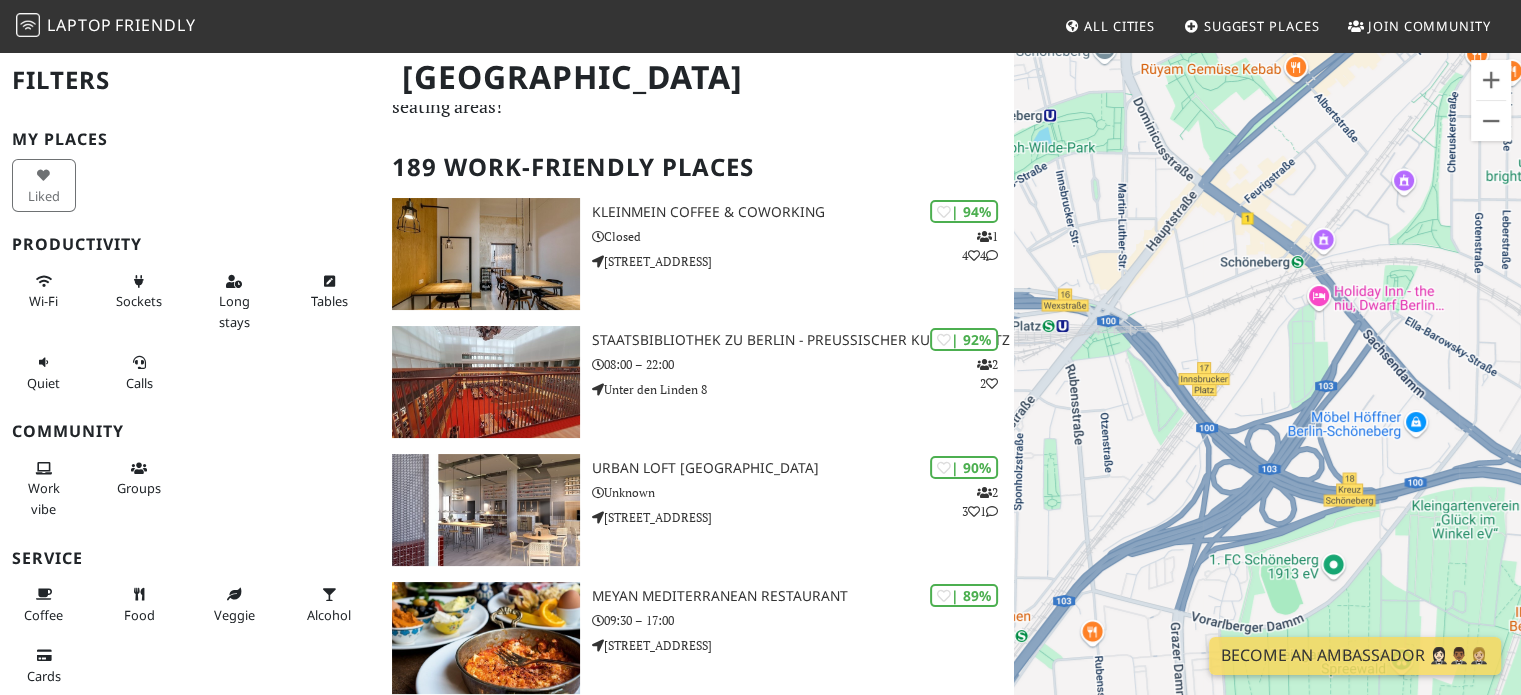 drag, startPoint x: 1308, startPoint y: 392, endPoint x: 1535, endPoint y: 297, distance: 246.07722 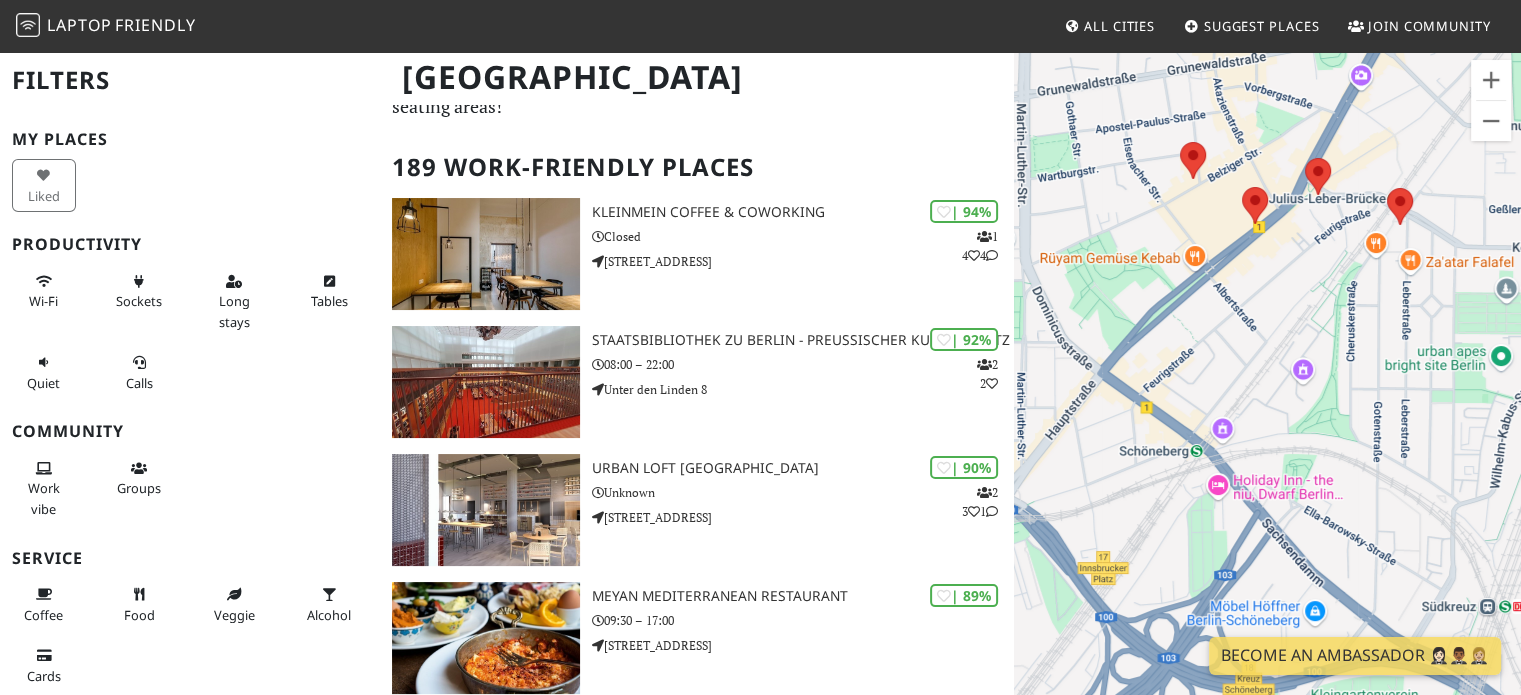 drag, startPoint x: 1219, startPoint y: 353, endPoint x: 1090, endPoint y: 591, distance: 270.71204 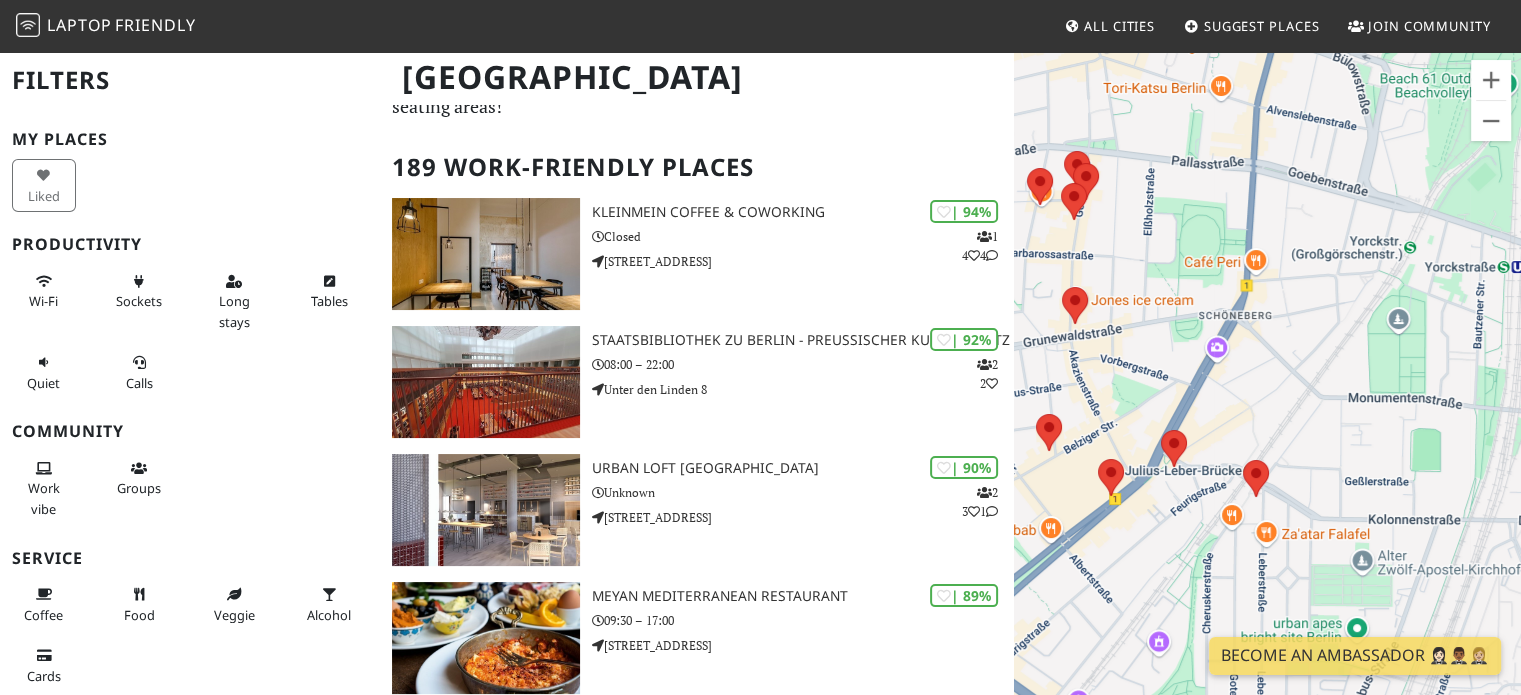 drag, startPoint x: 1201, startPoint y: 374, endPoint x: 1097, endPoint y: 572, distance: 223.65152 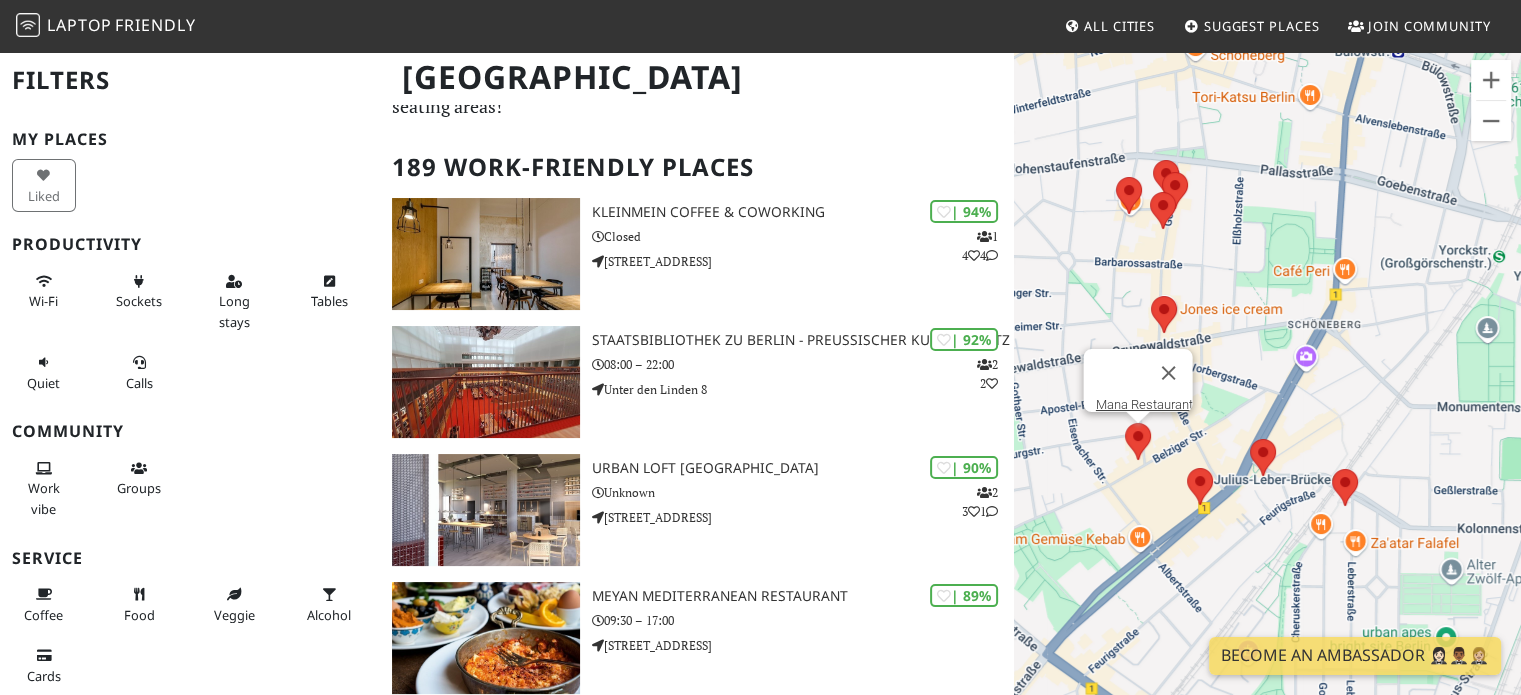 click at bounding box center [1125, 423] 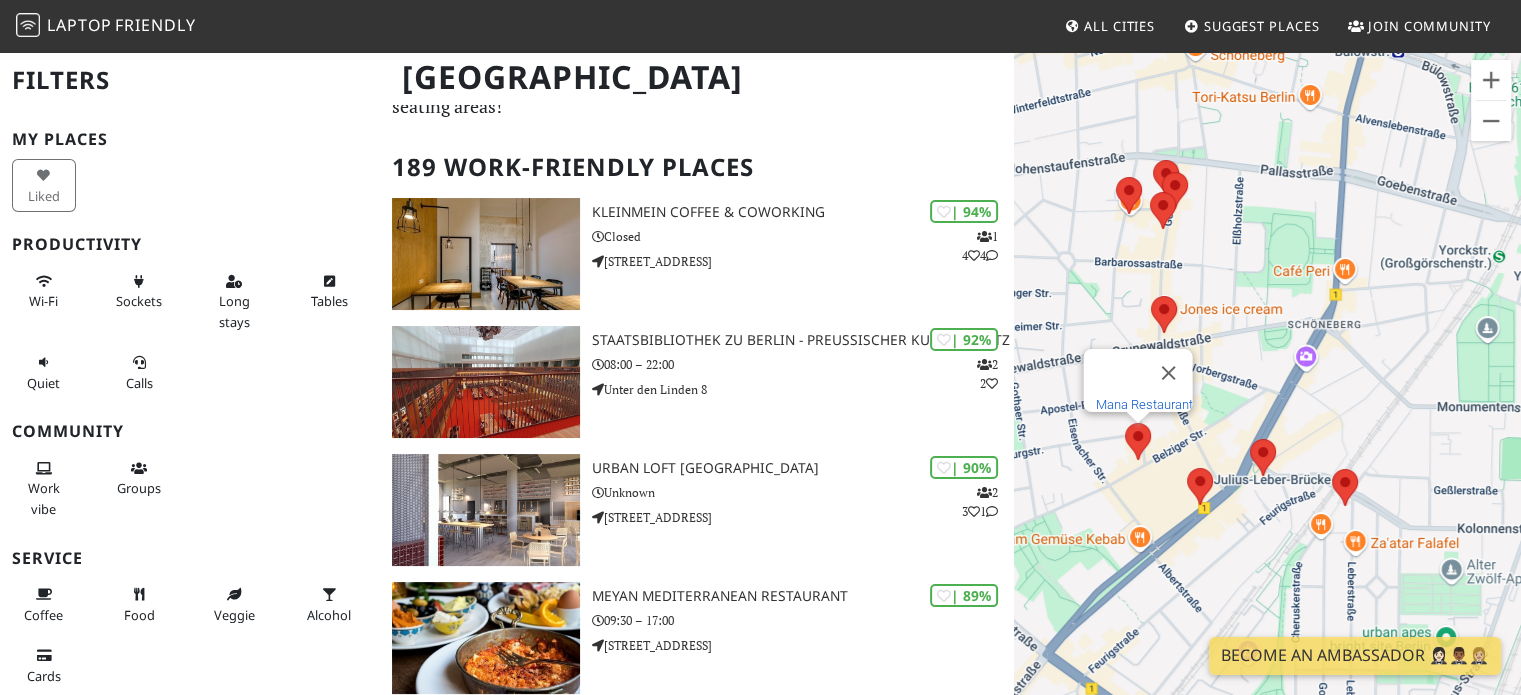 click on "Mana Restaurant" at bounding box center (1143, 404) 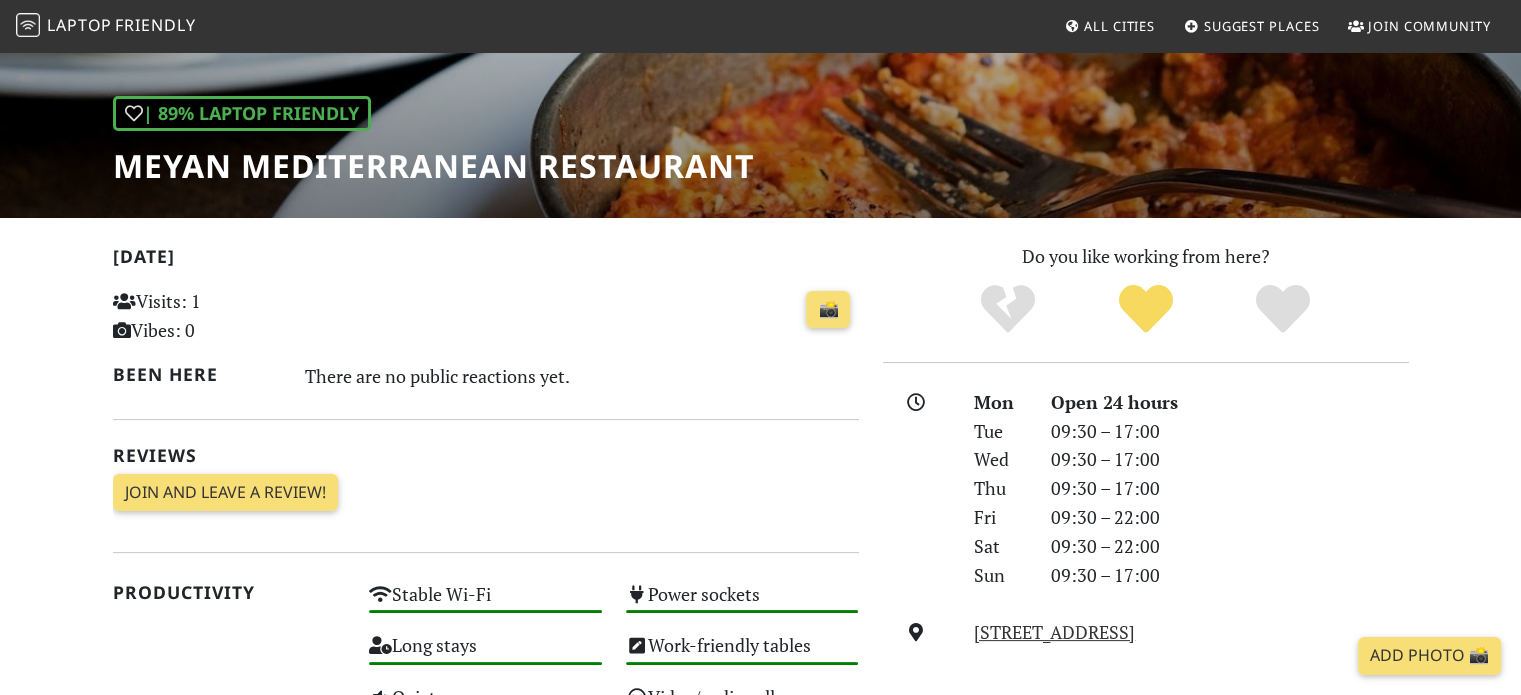 scroll, scrollTop: 100, scrollLeft: 0, axis: vertical 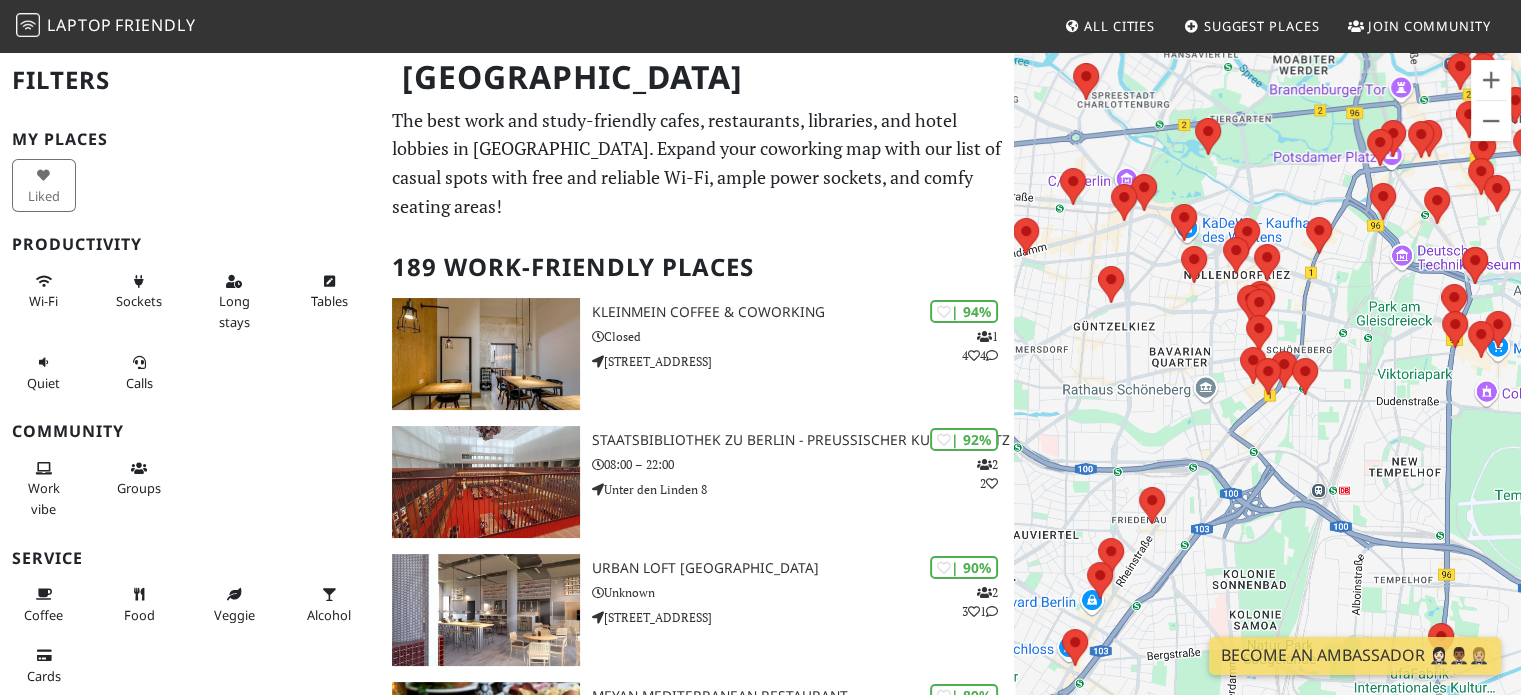 drag, startPoint x: 1263, startPoint y: 310, endPoint x: 1197, endPoint y: 391, distance: 104.48445 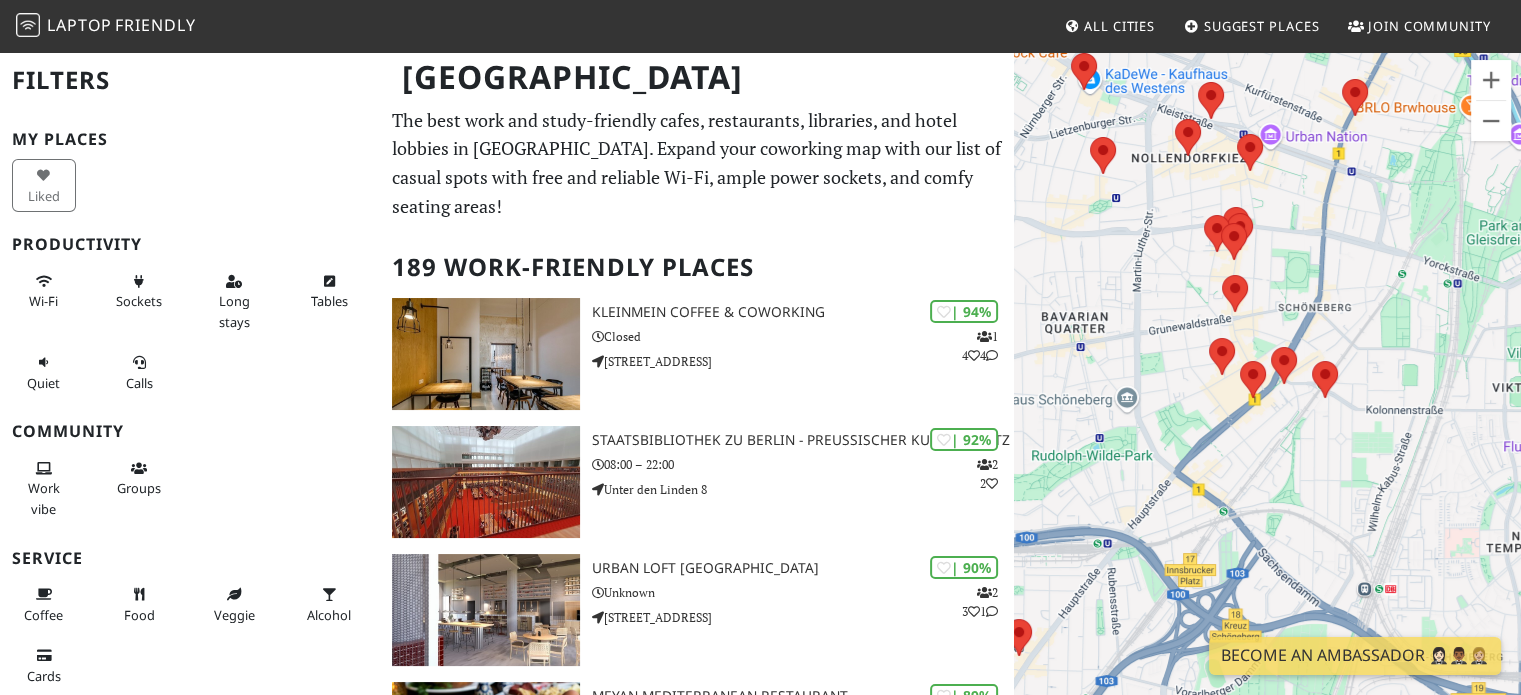 drag, startPoint x: 1340, startPoint y: 349, endPoint x: 1303, endPoint y: 215, distance: 139.01439 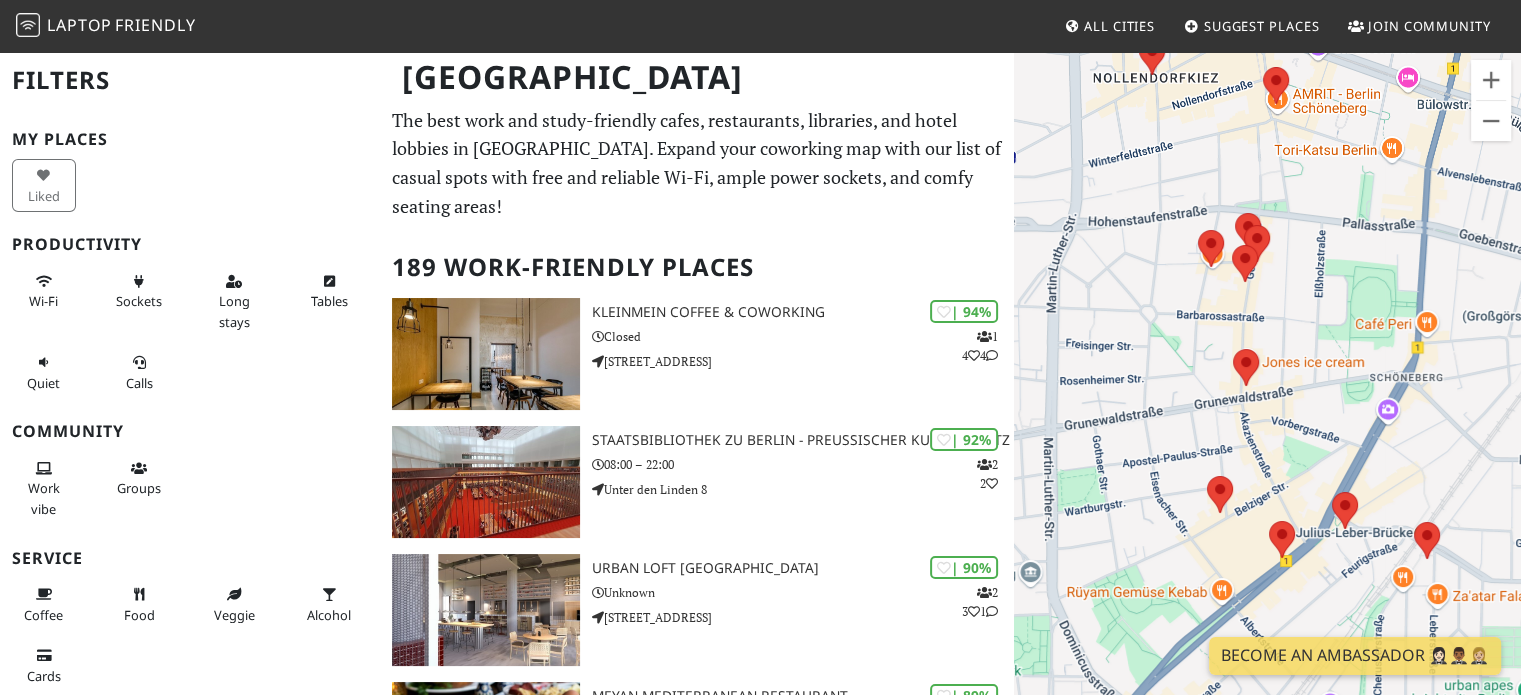 drag, startPoint x: 1240, startPoint y: 269, endPoint x: 1269, endPoint y: 407, distance: 141.01419 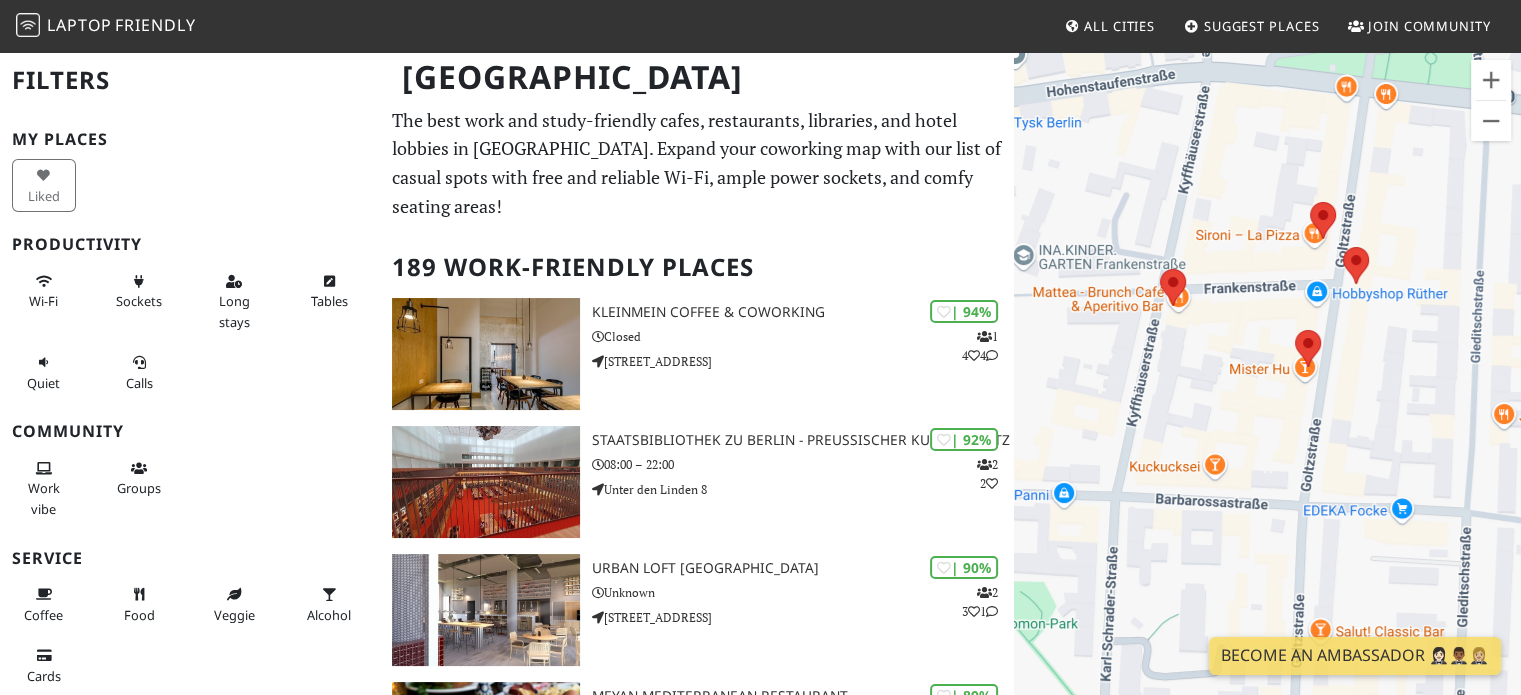 drag, startPoint x: 1237, startPoint y: 281, endPoint x: 1349, endPoint y: 330, distance: 122.24974 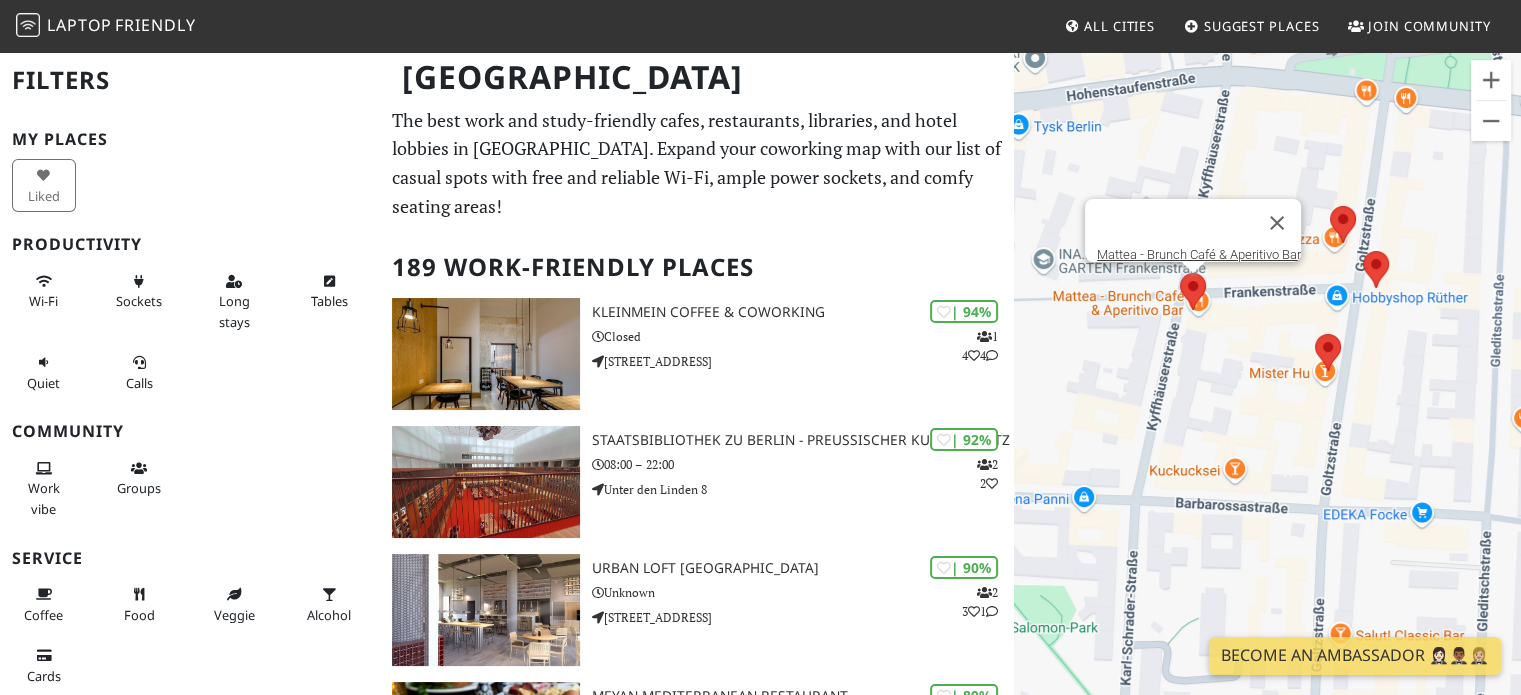 click at bounding box center (1180, 273) 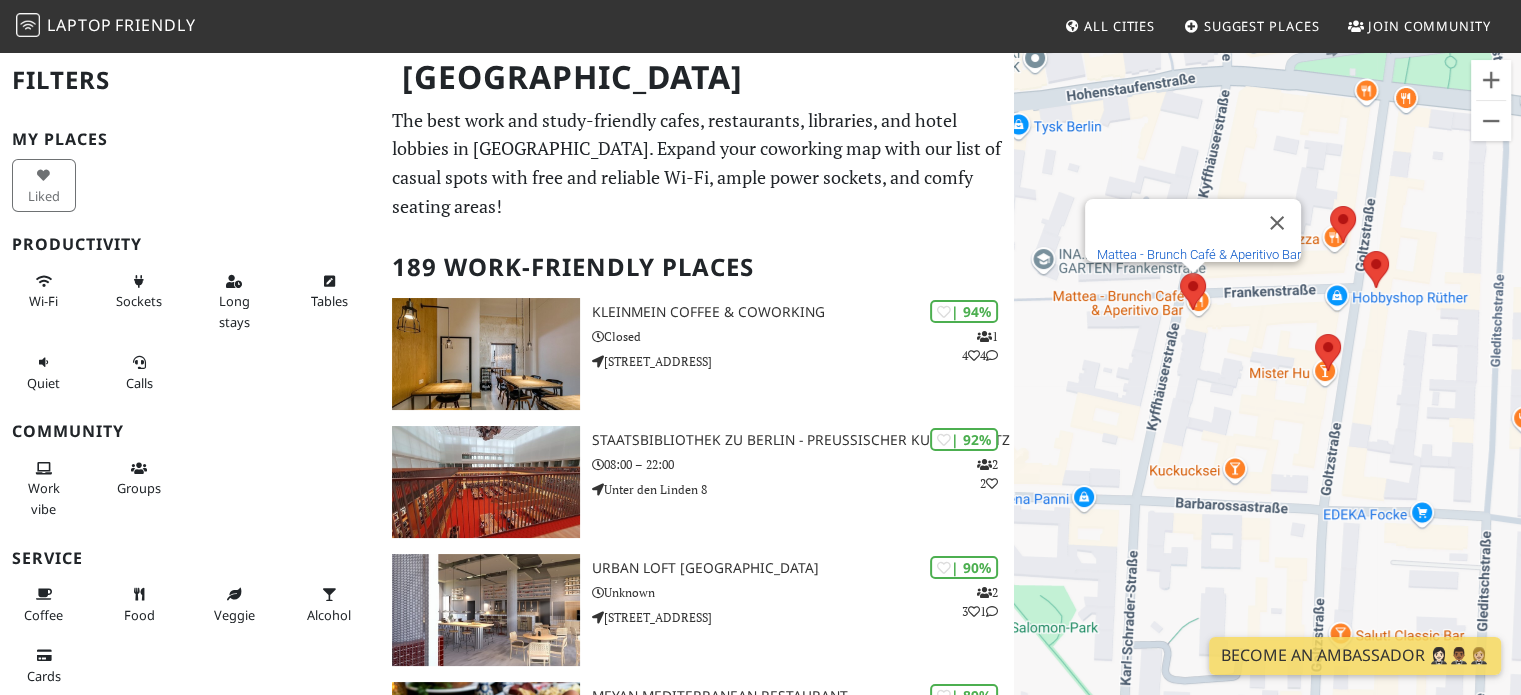 click on "Mattea - Brunch Café & Aperitivo Bar" at bounding box center (1199, 254) 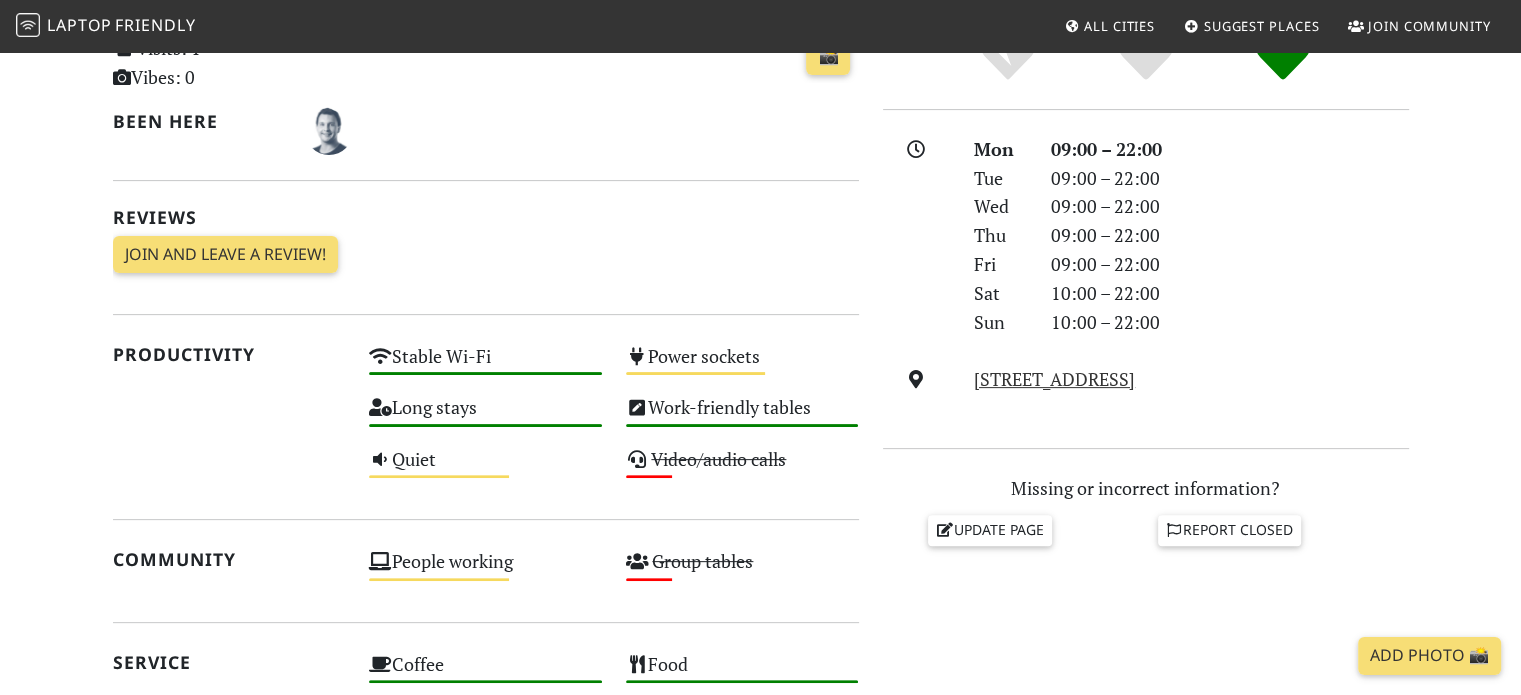 scroll, scrollTop: 500, scrollLeft: 0, axis: vertical 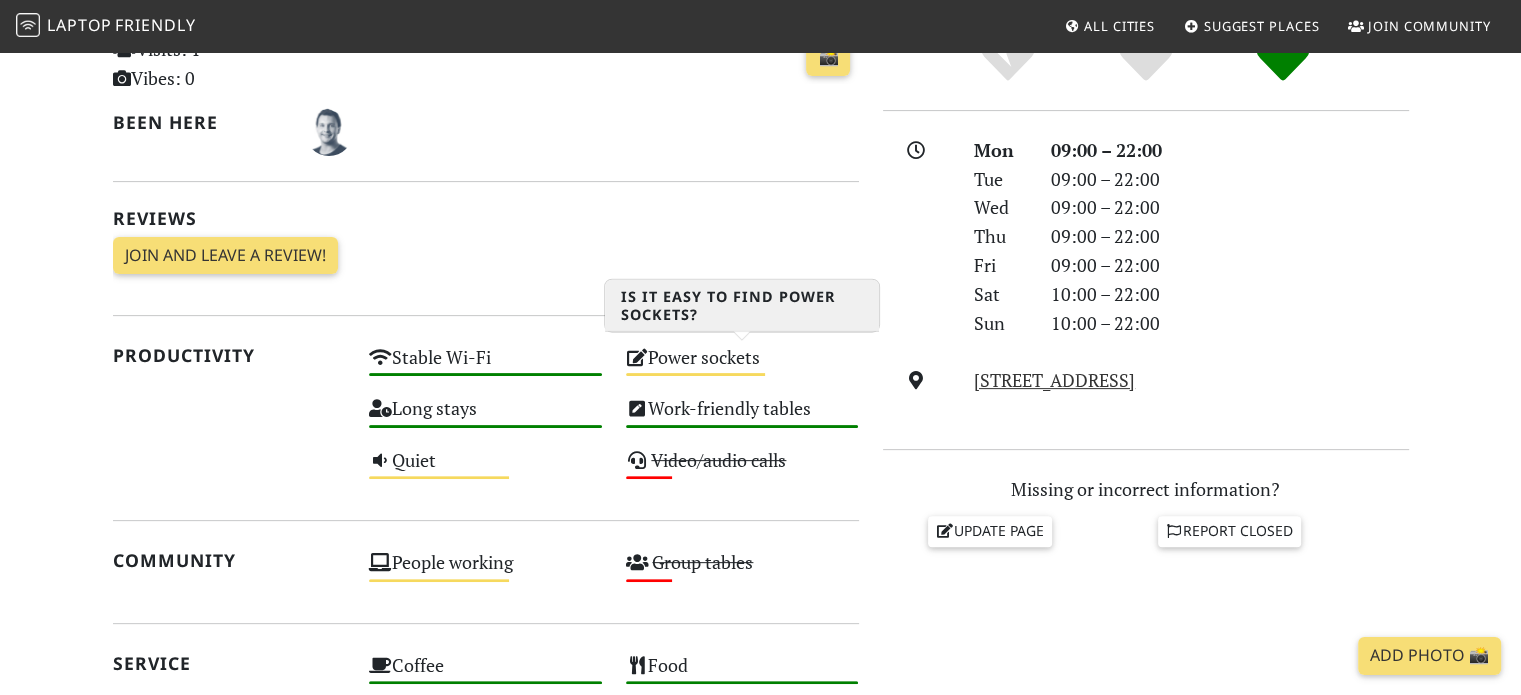 click on "Power sockets
Medium" at bounding box center [742, 366] 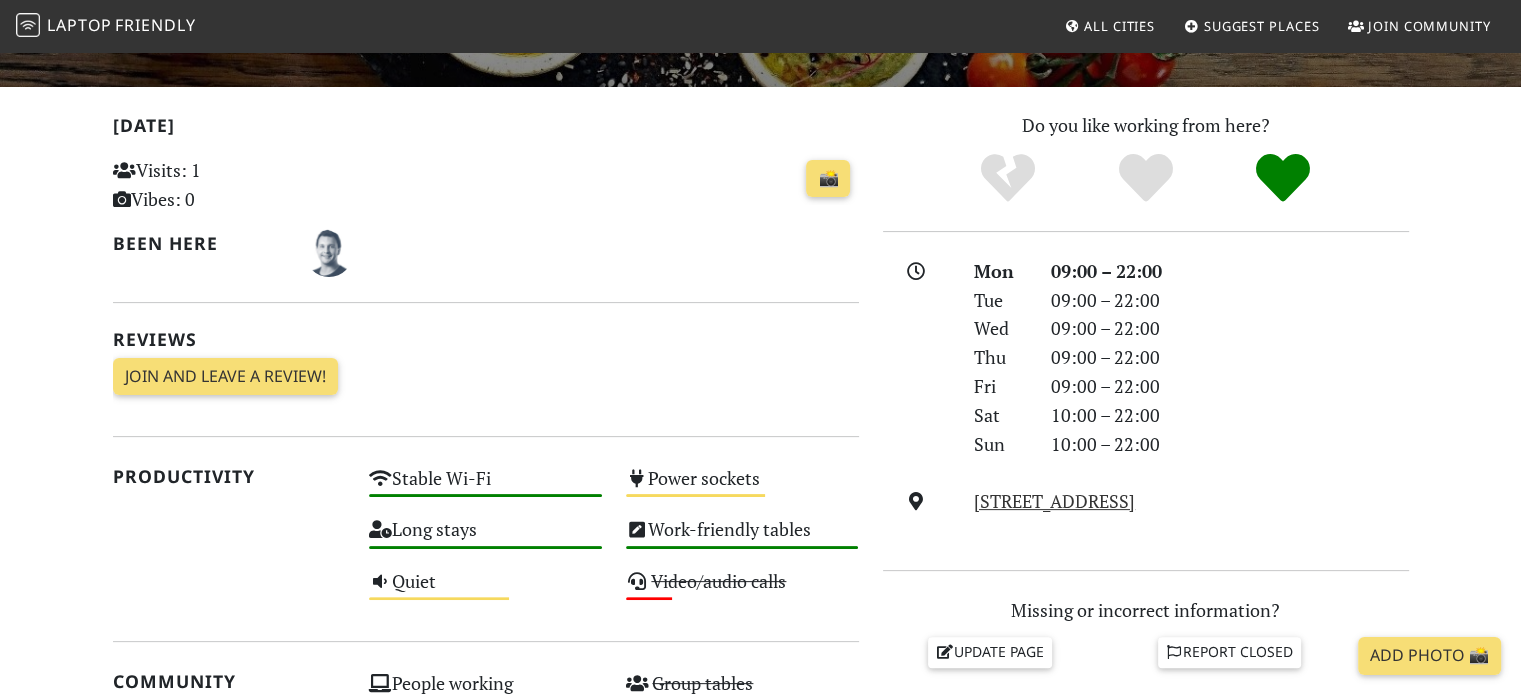 scroll, scrollTop: 100, scrollLeft: 0, axis: vertical 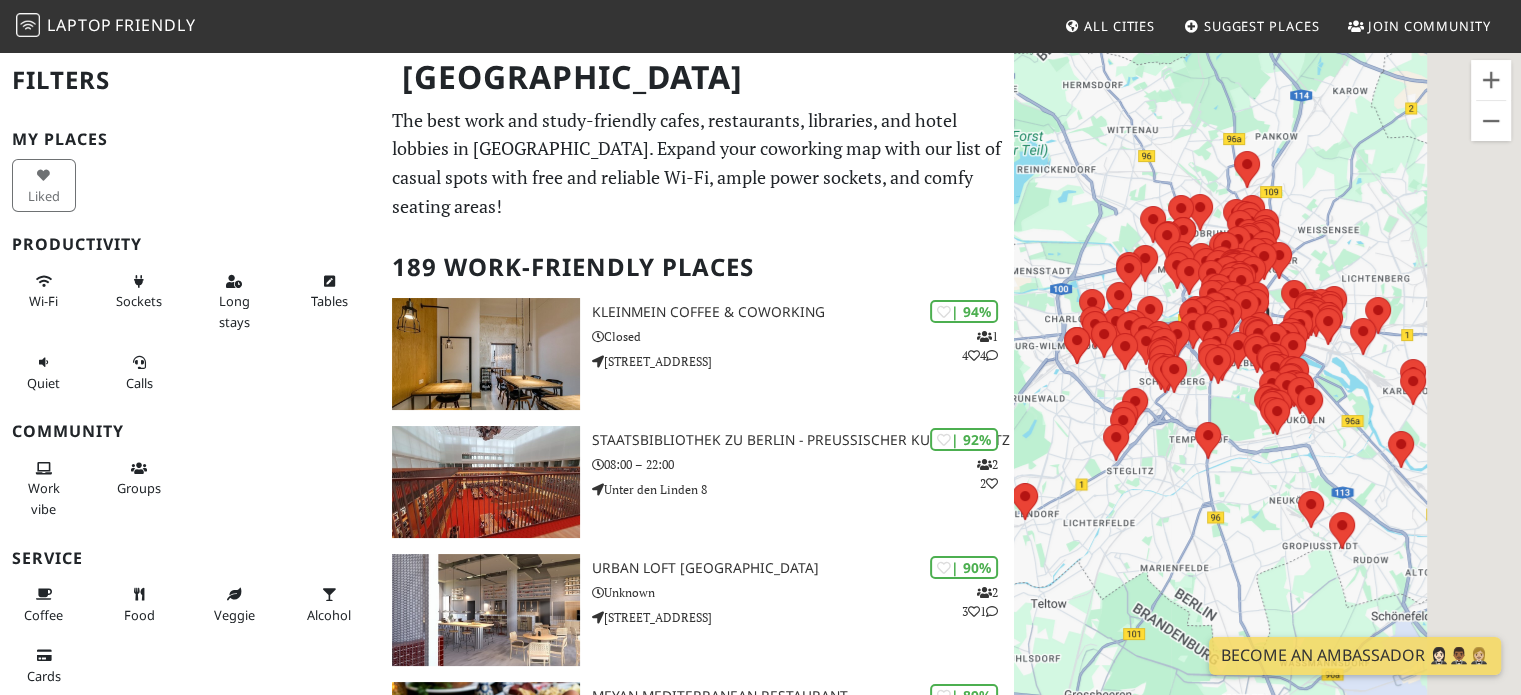 drag, startPoint x: 1209, startPoint y: 559, endPoint x: 1048, endPoint y: 605, distance: 167.44252 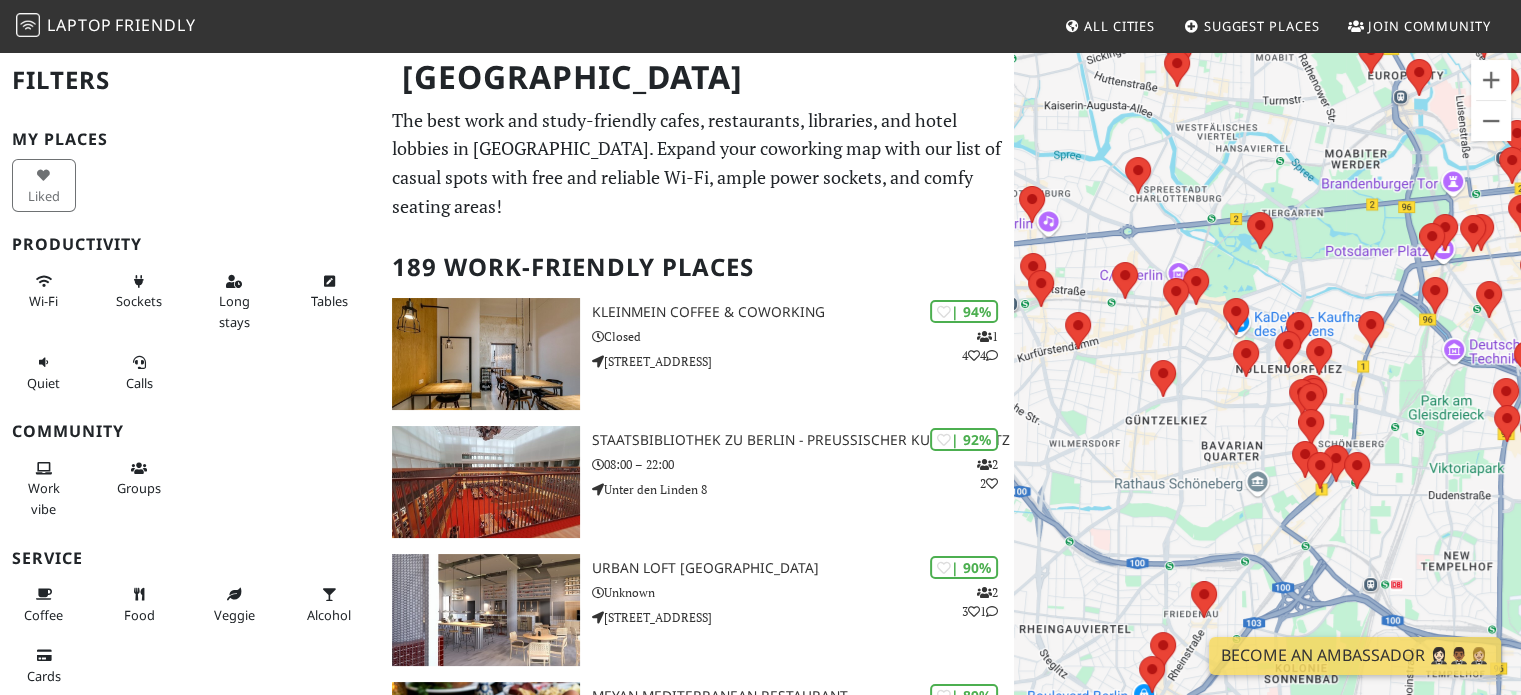 drag, startPoint x: 1160, startPoint y: 450, endPoint x: 1368, endPoint y: 527, distance: 221.79495 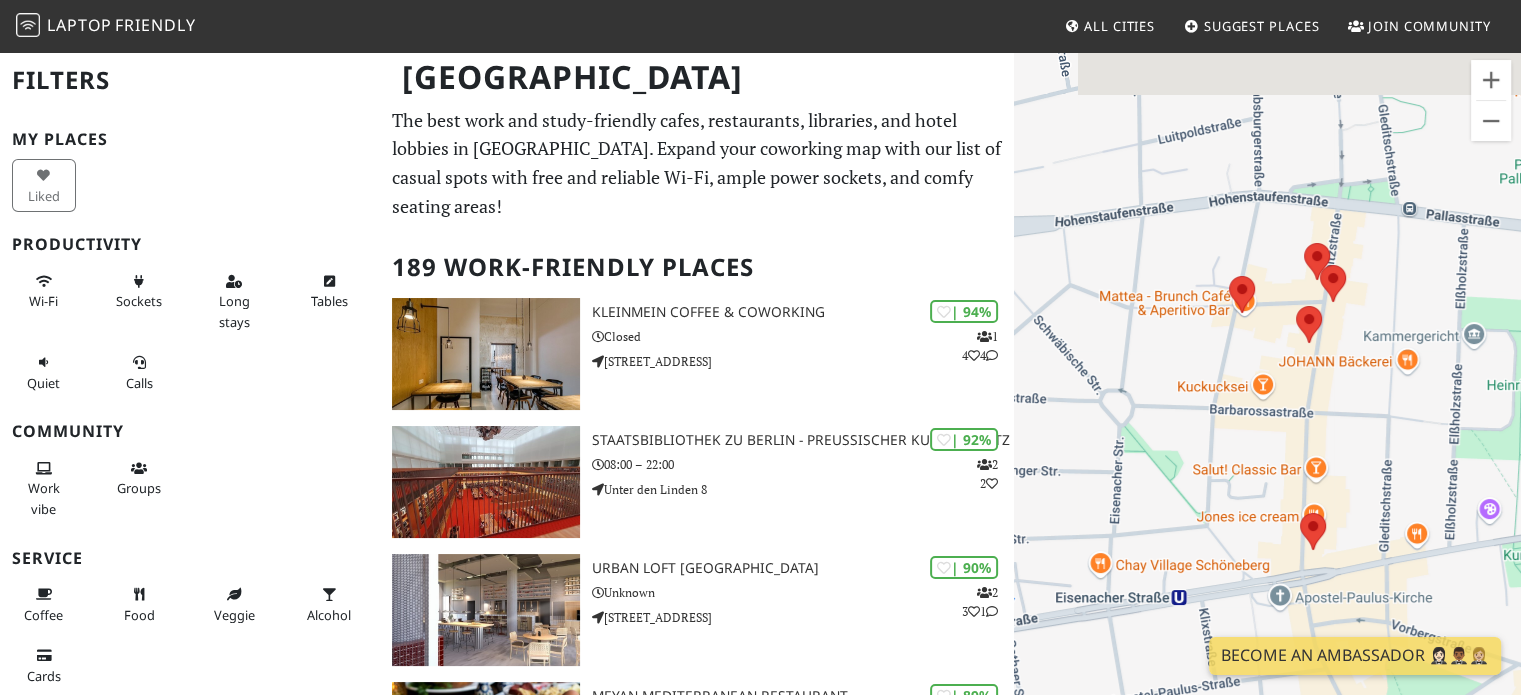 drag, startPoint x: 1270, startPoint y: 260, endPoint x: 1371, endPoint y: 454, distance: 218.7167 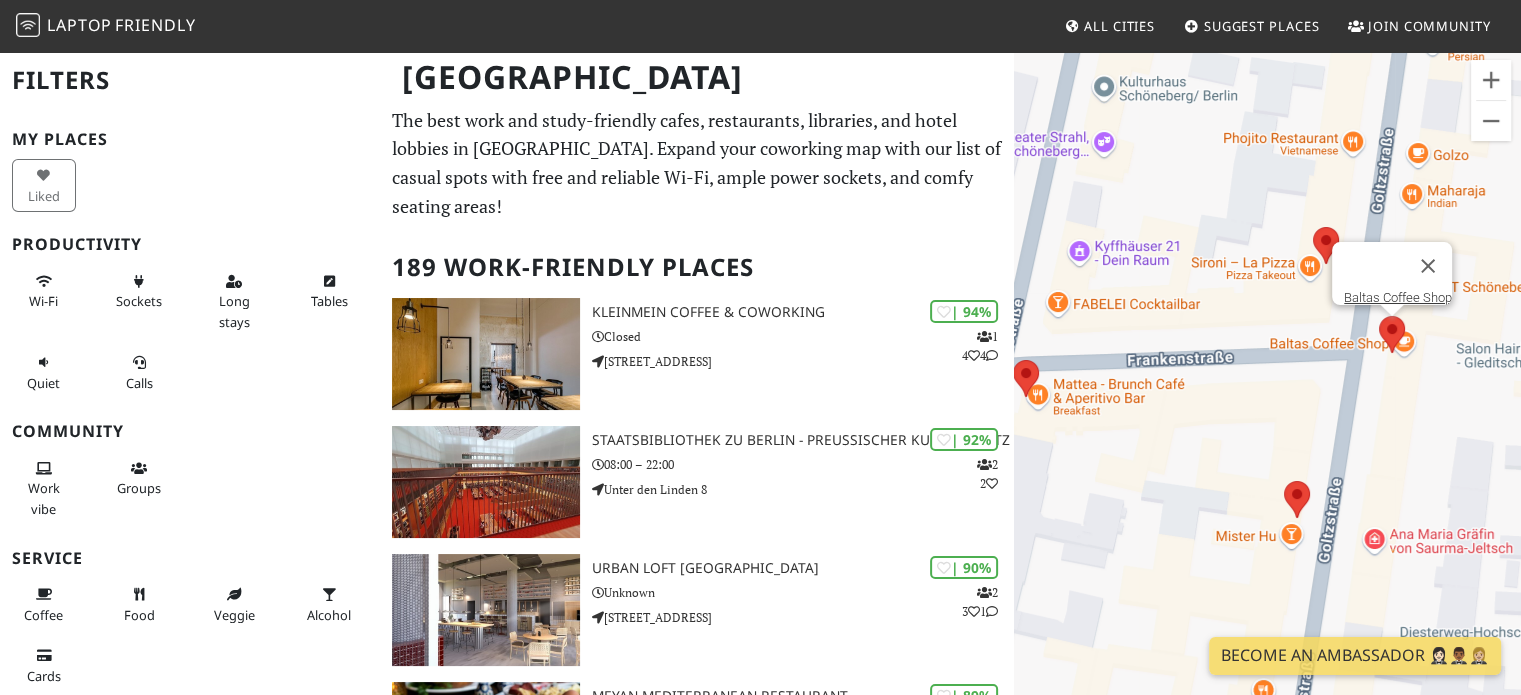click at bounding box center (1379, 316) 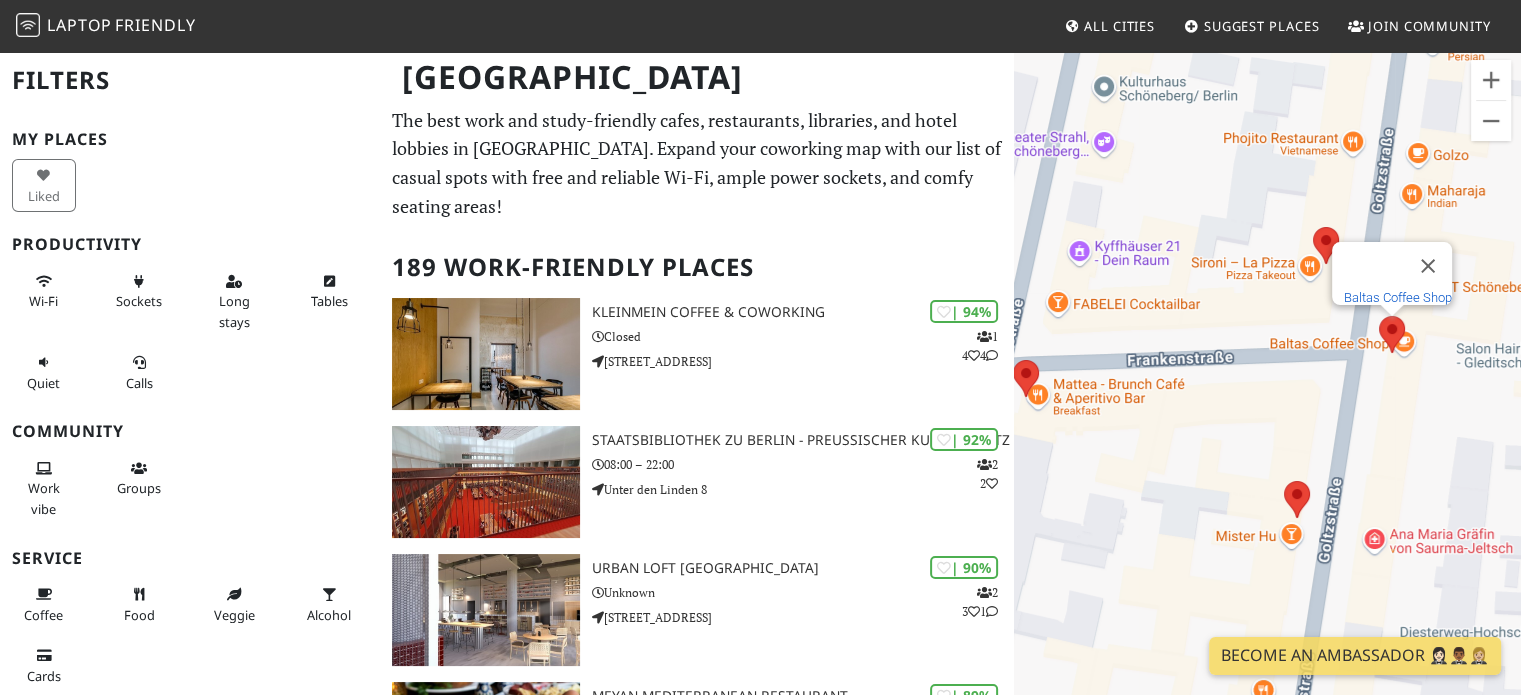 click on "Baltas Coffee Shop" at bounding box center (1398, 297) 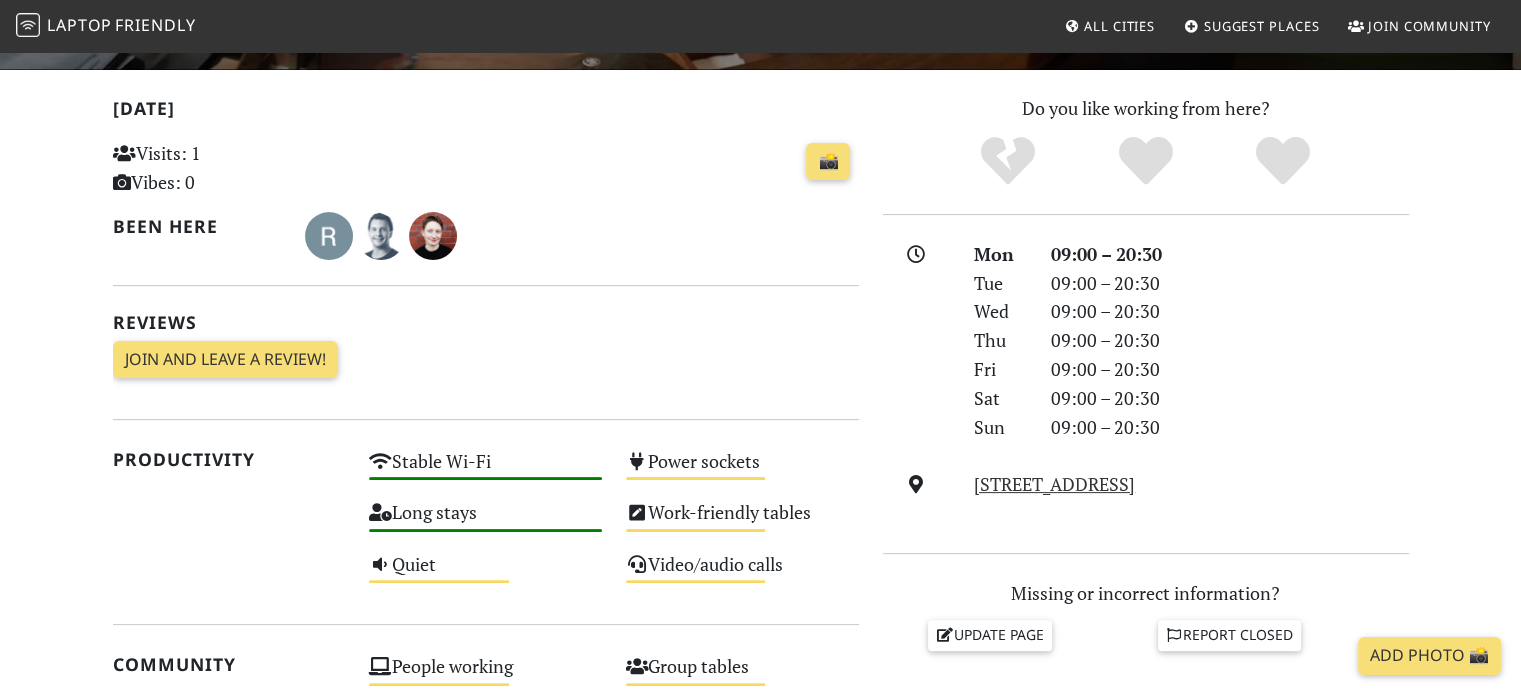 scroll, scrollTop: 600, scrollLeft: 0, axis: vertical 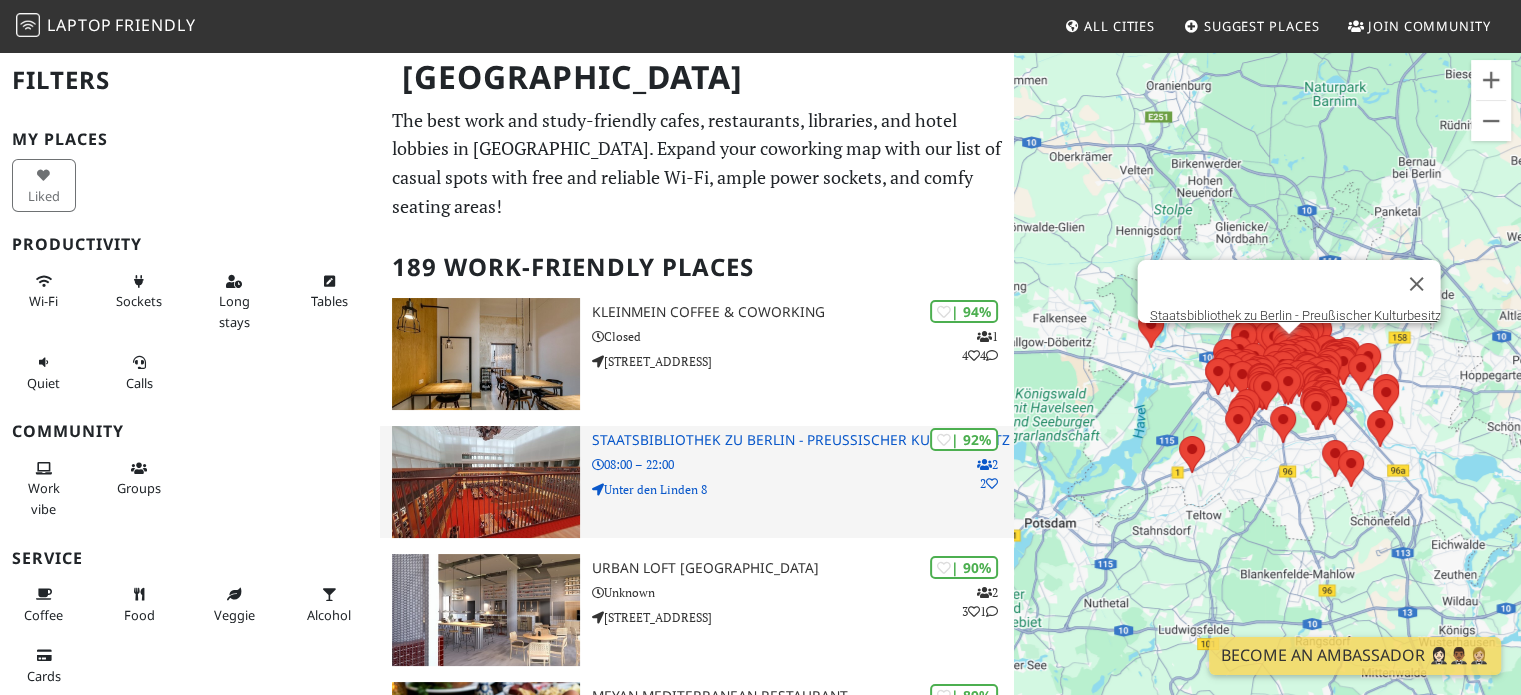 click on "08:00 – 22:00" at bounding box center [803, 464] 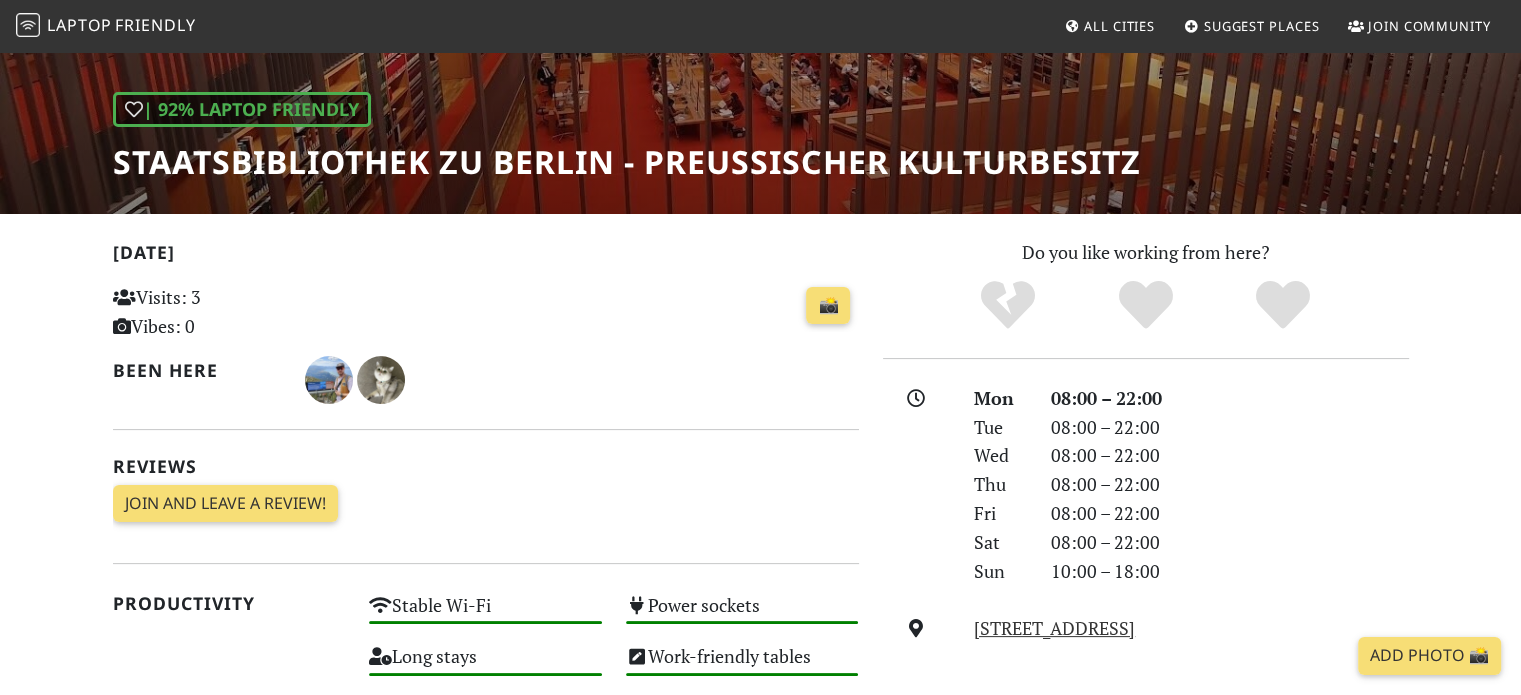 scroll, scrollTop: 8, scrollLeft: 0, axis: vertical 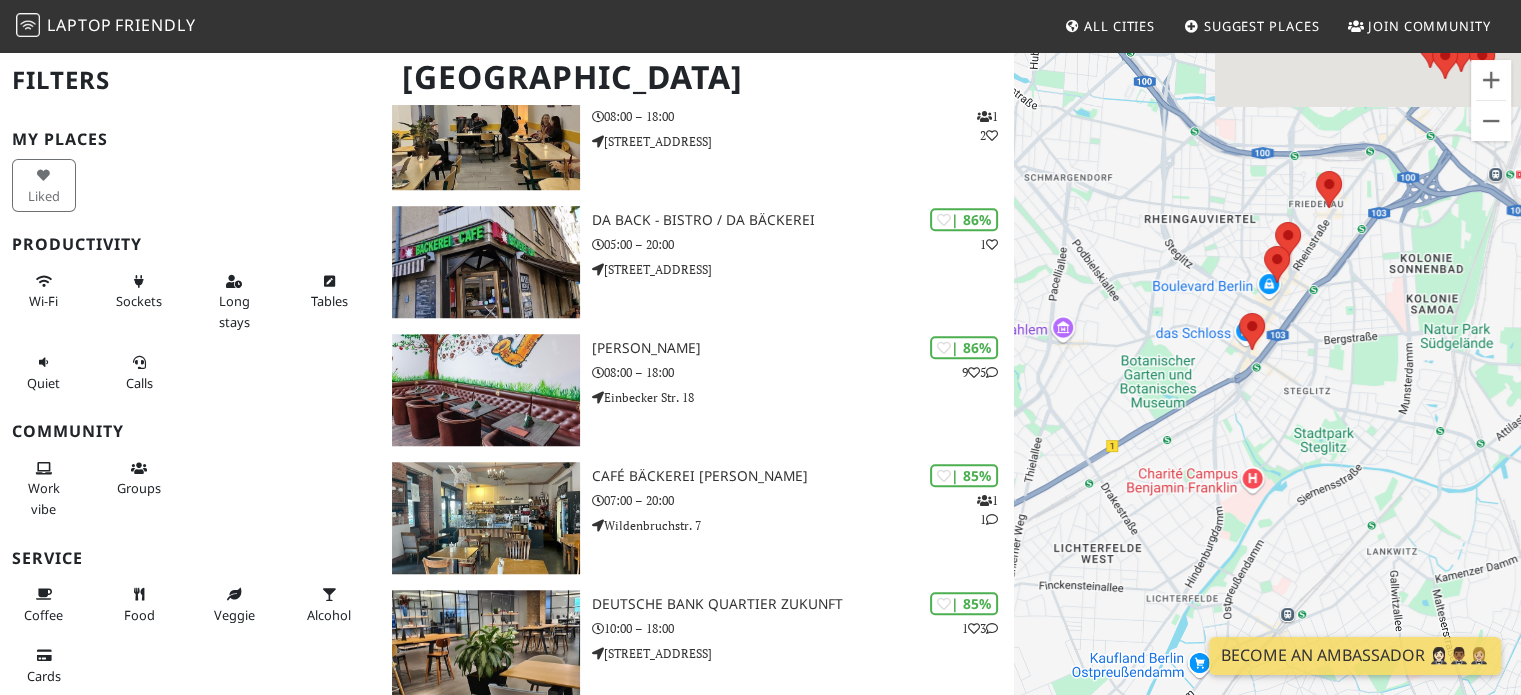 drag, startPoint x: 1373, startPoint y: 322, endPoint x: 1342, endPoint y: 509, distance: 189.55211 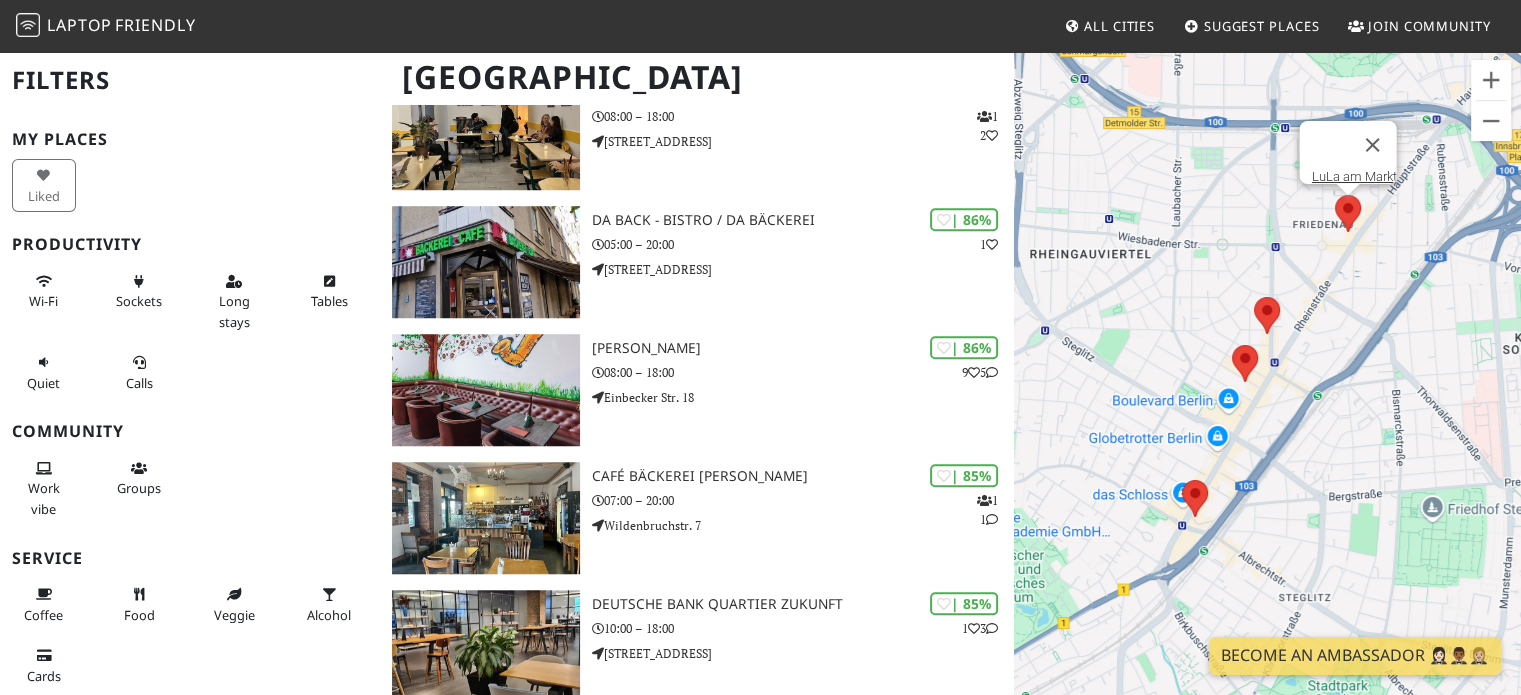 click at bounding box center (1335, 195) 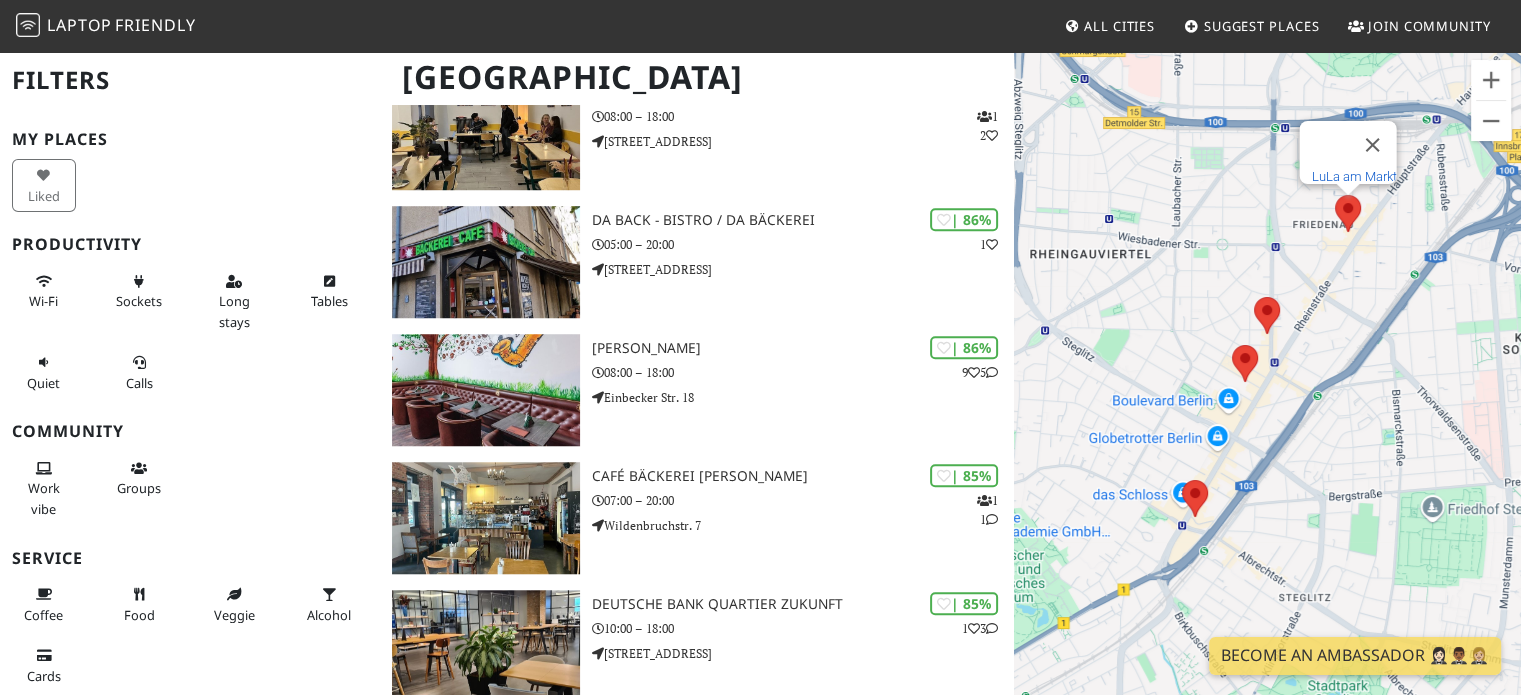 click on "LuLa am Markt" at bounding box center (1353, 176) 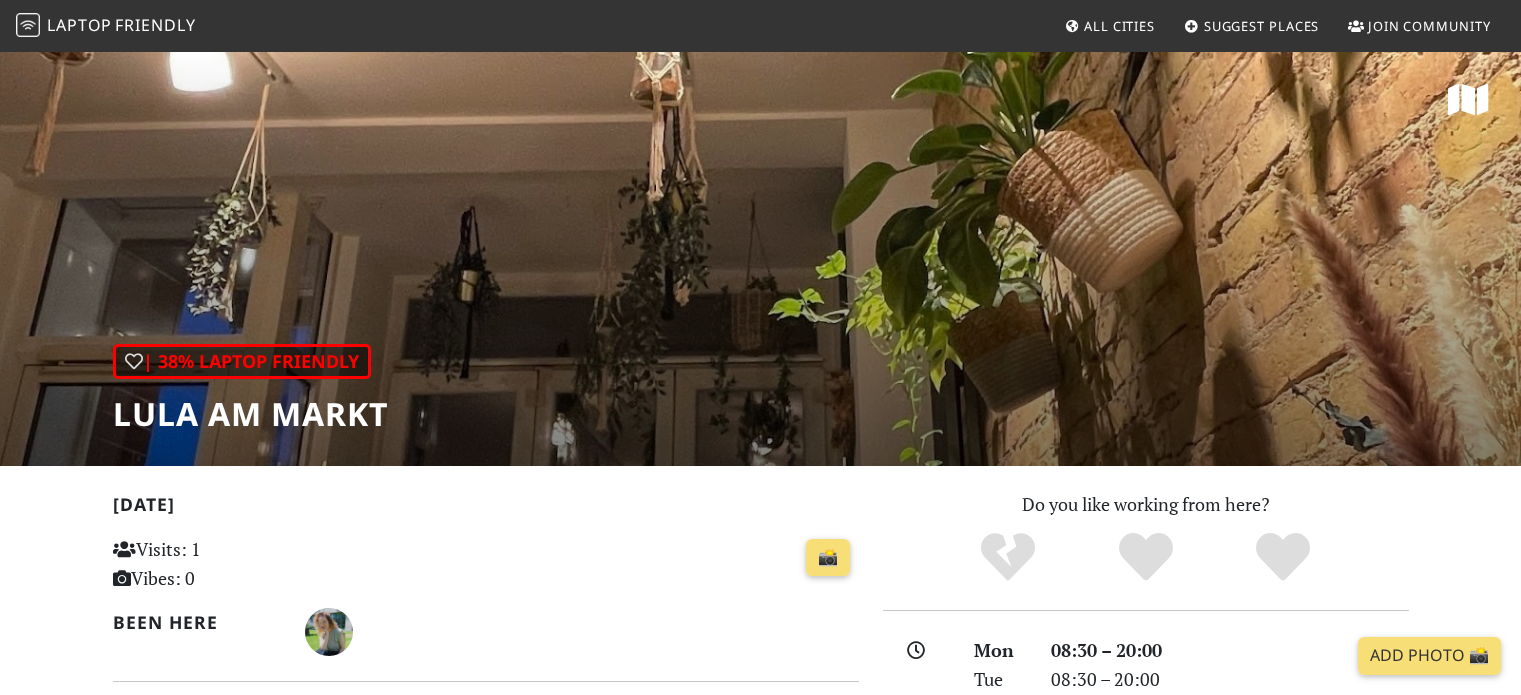 scroll, scrollTop: 0, scrollLeft: 0, axis: both 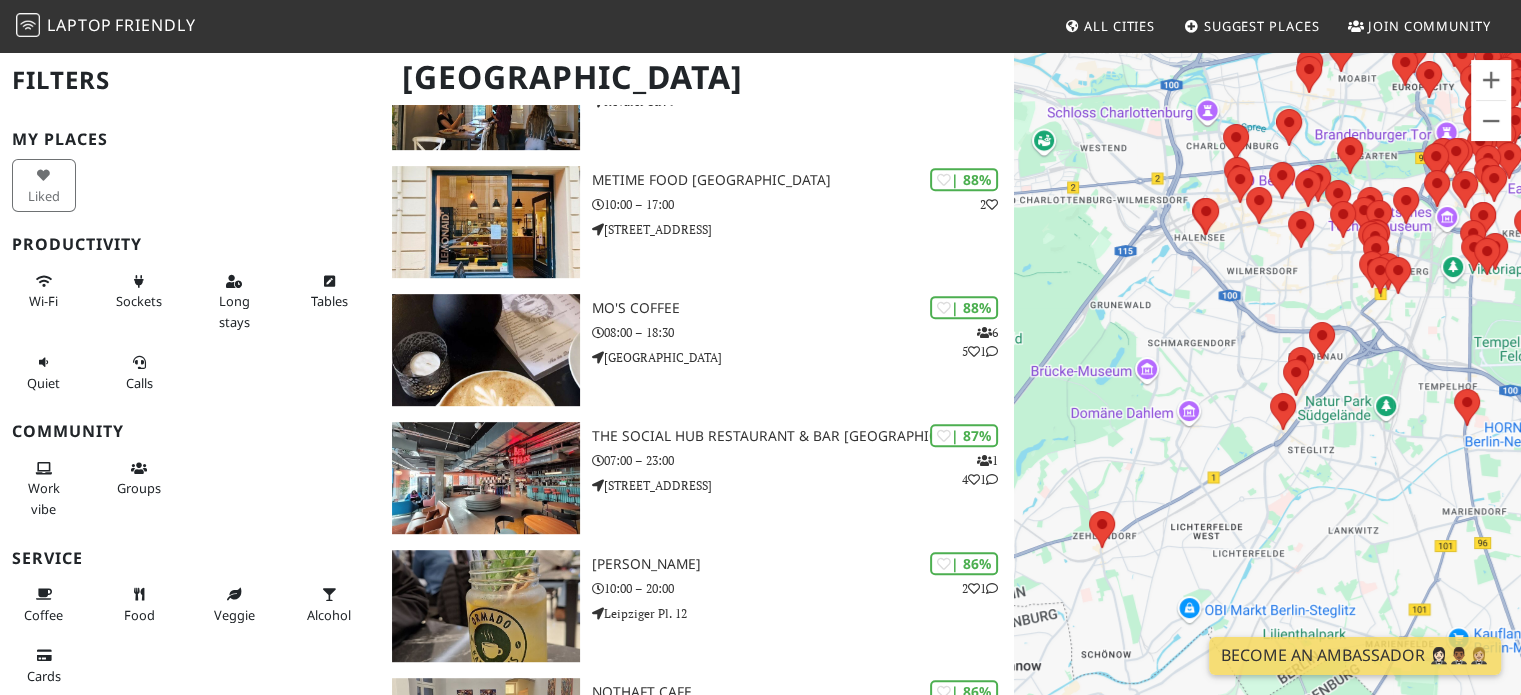 drag, startPoint x: 1201, startPoint y: 391, endPoint x: 1316, endPoint y: 448, distance: 128.35107 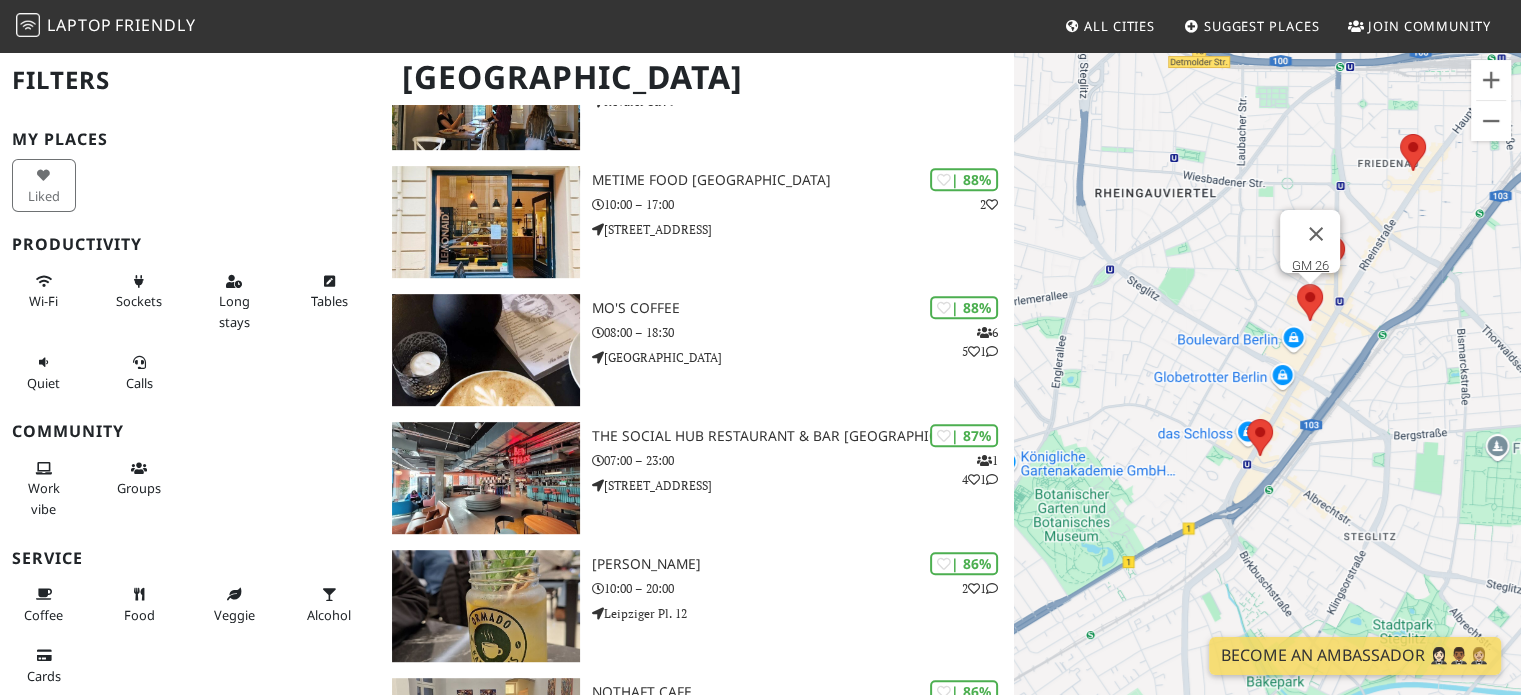 click at bounding box center (1297, 284) 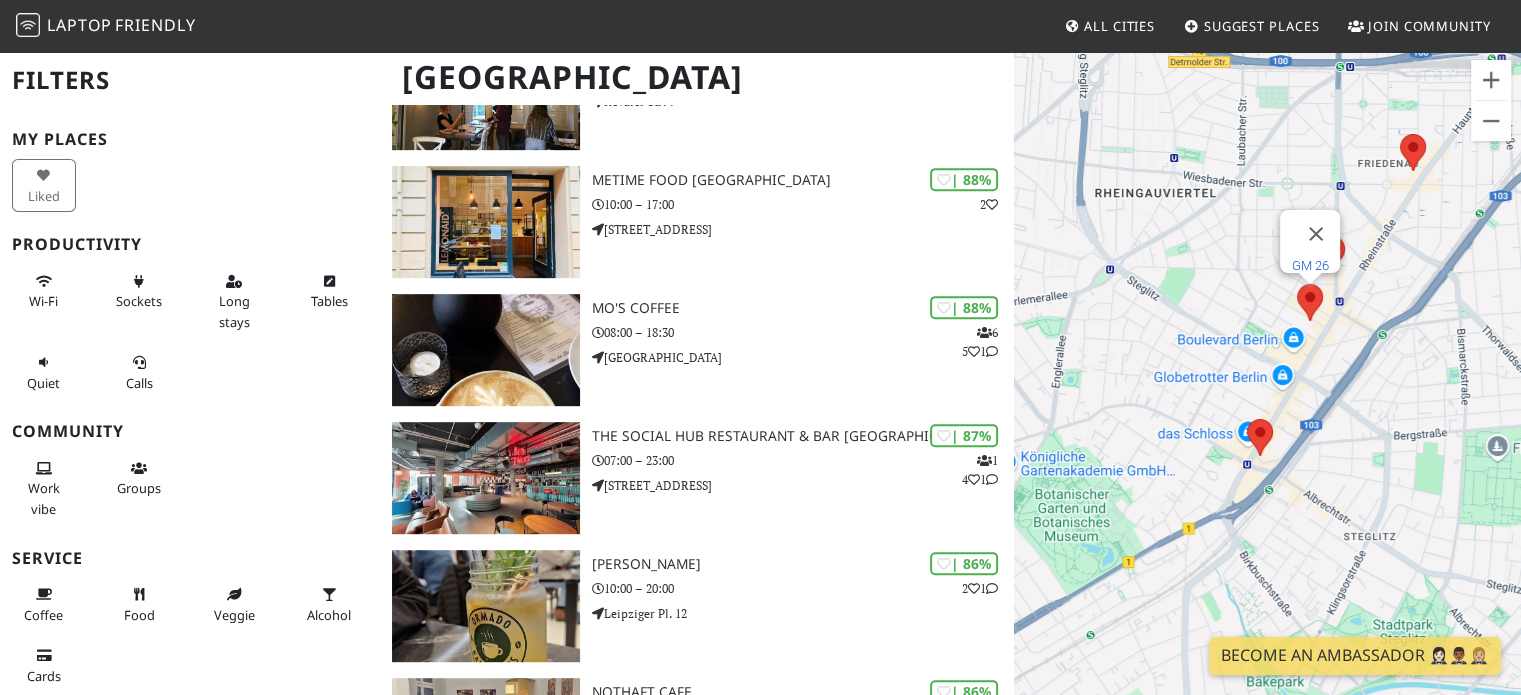 click on "GM 26" at bounding box center [1310, 265] 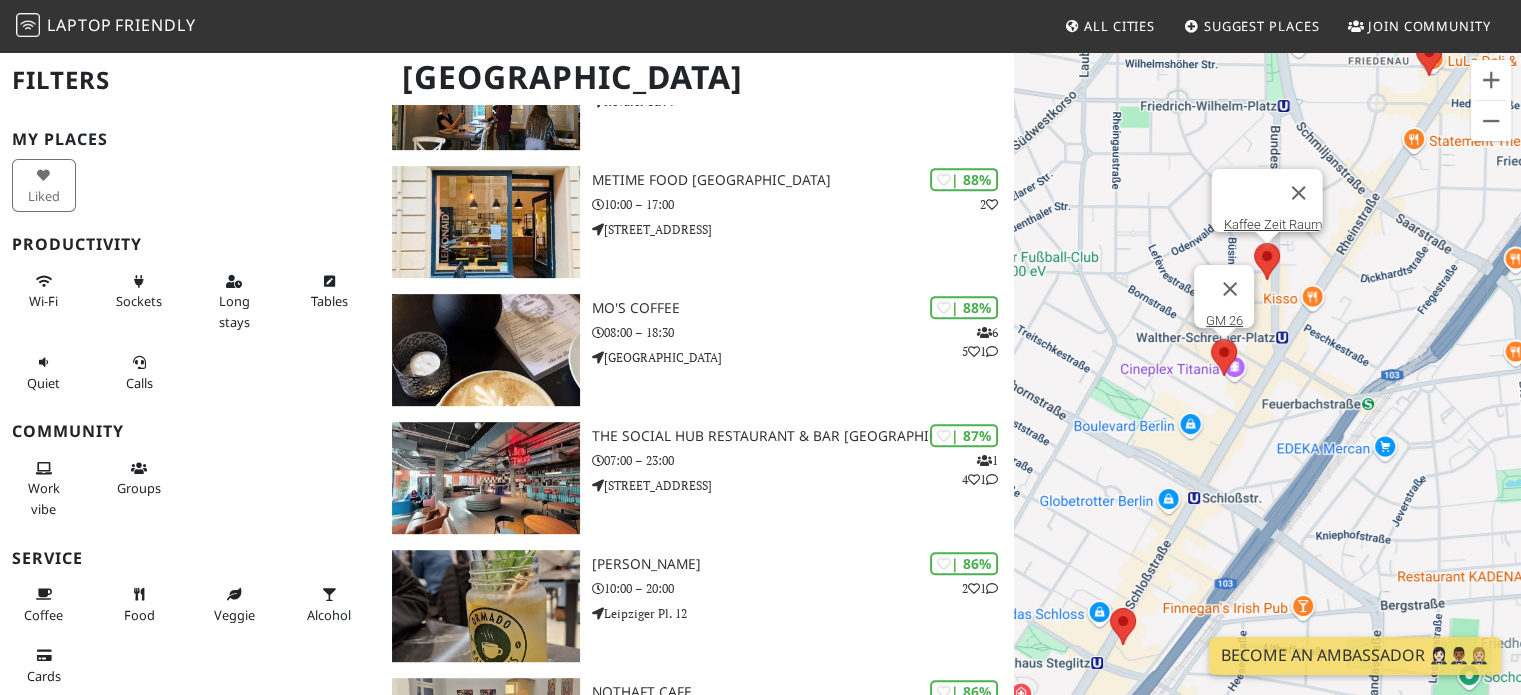 click at bounding box center [1254, 243] 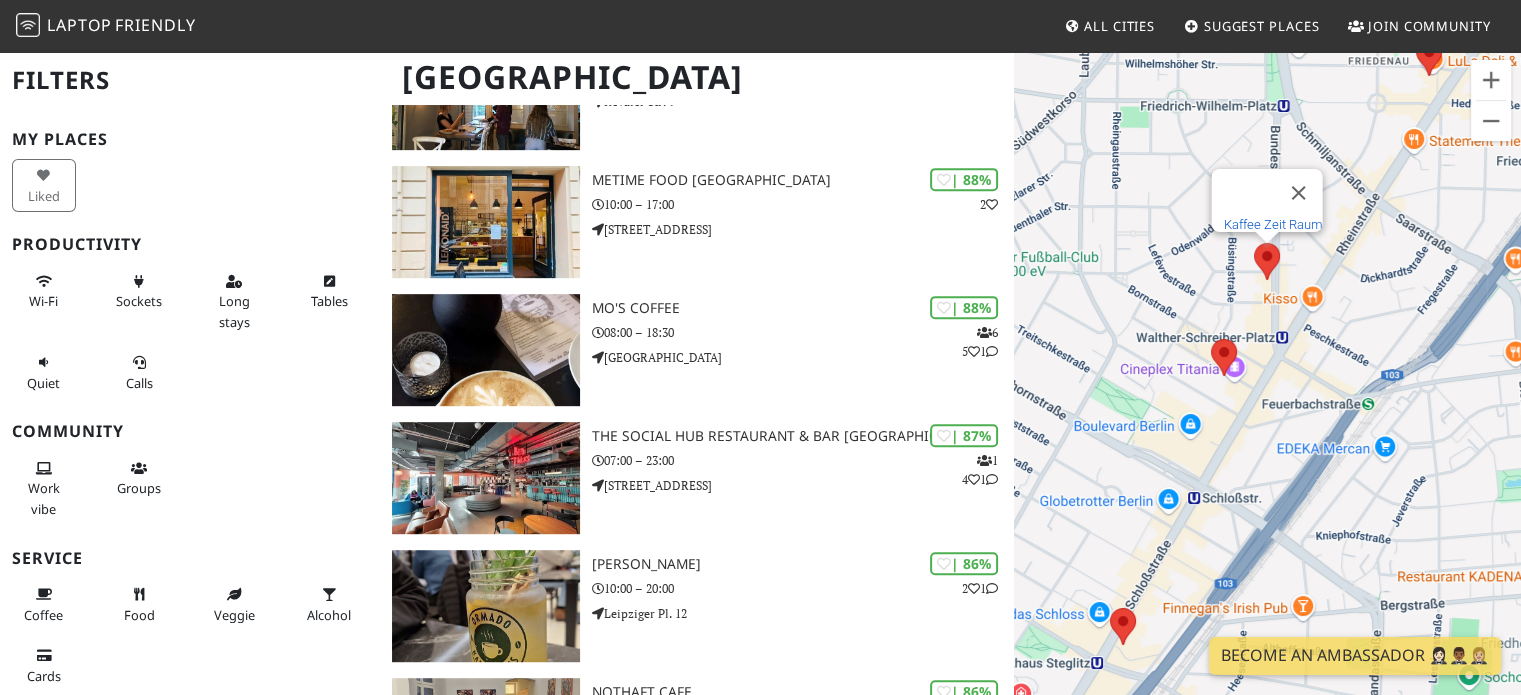 click on "Kaffee Zeit Raum" at bounding box center [1272, 224] 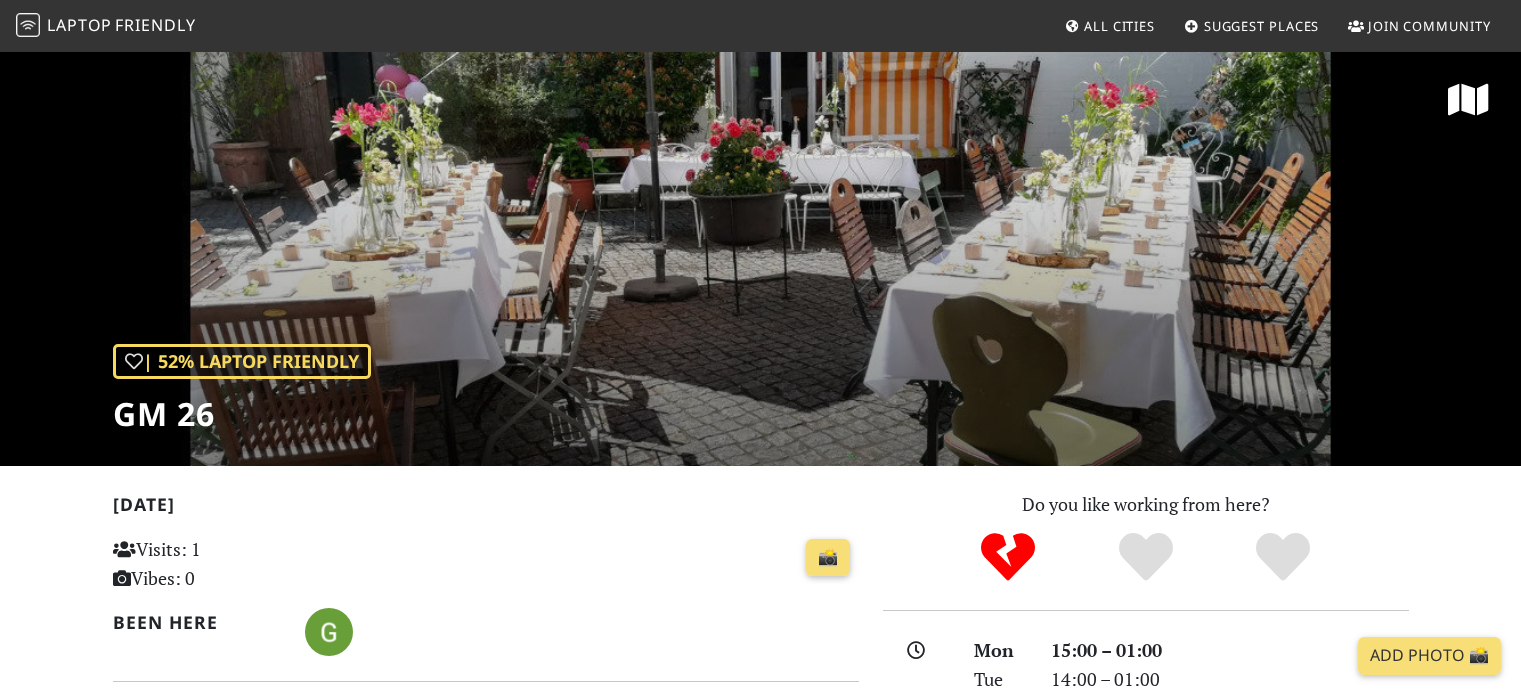 scroll, scrollTop: 0, scrollLeft: 0, axis: both 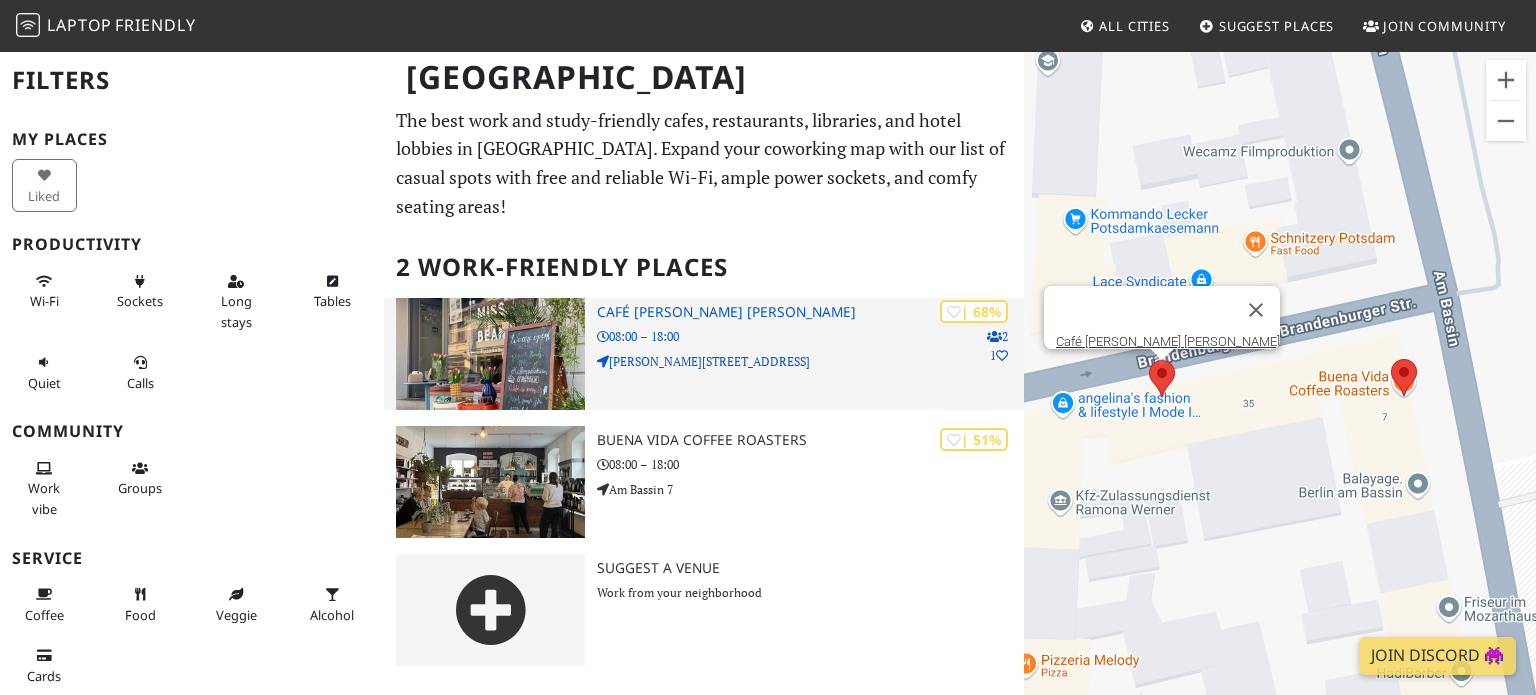 click on "| 68%
2
1
Café Miss Green Bean
08:00 – 18:00
Brandenburger Str. 34, 14467 Potsdam, Deutschland" at bounding box center (810, 354) 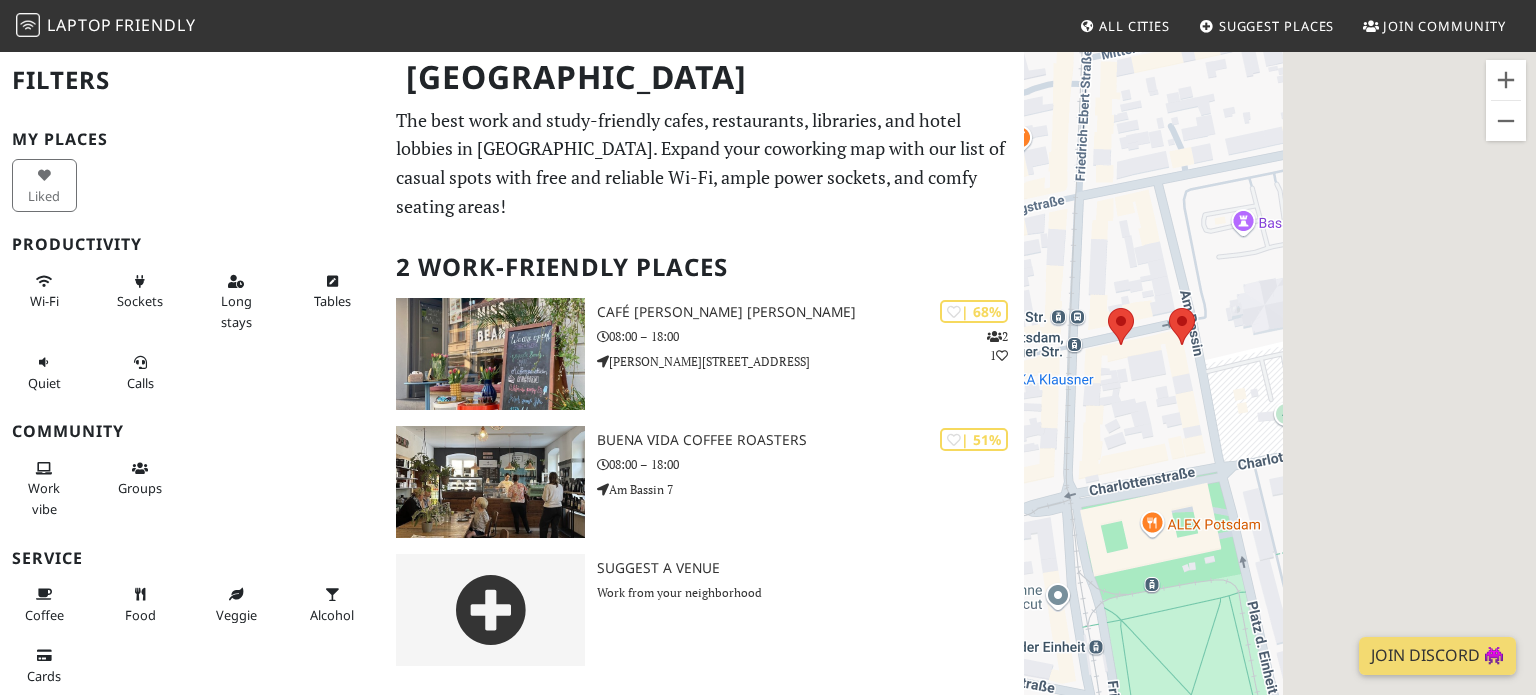 drag, startPoint x: 1435, startPoint y: 462, endPoint x: 1137, endPoint y: 402, distance: 303.98026 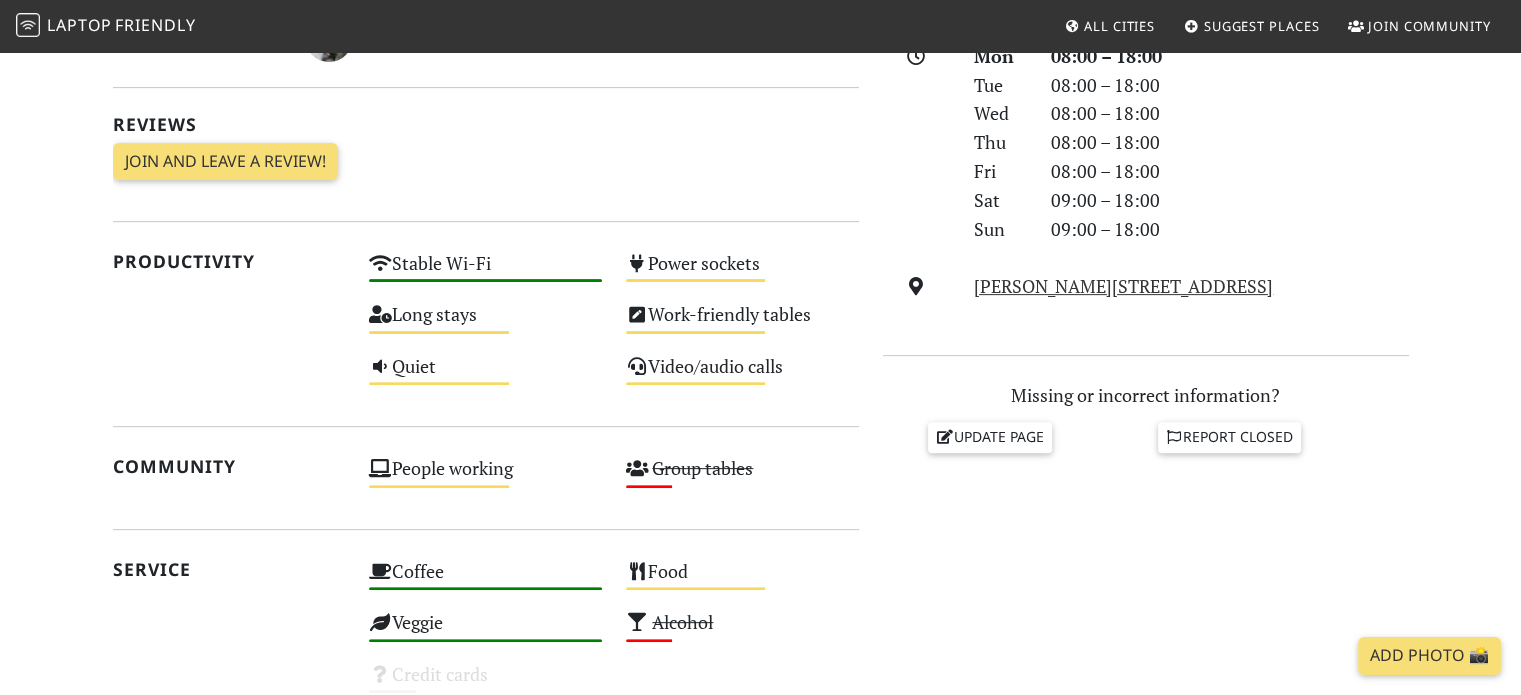 scroll, scrollTop: 600, scrollLeft: 0, axis: vertical 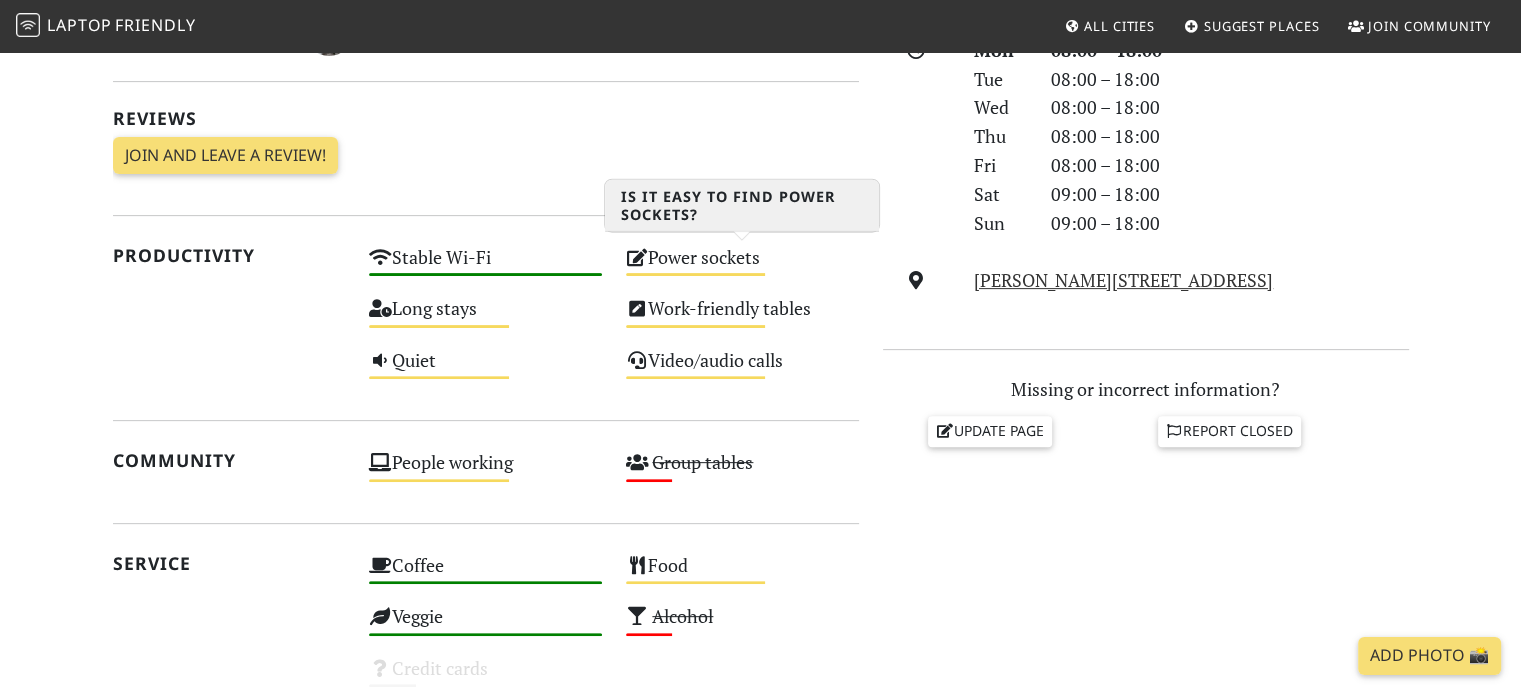 click on "Power sockets
Medium" at bounding box center [742, 266] 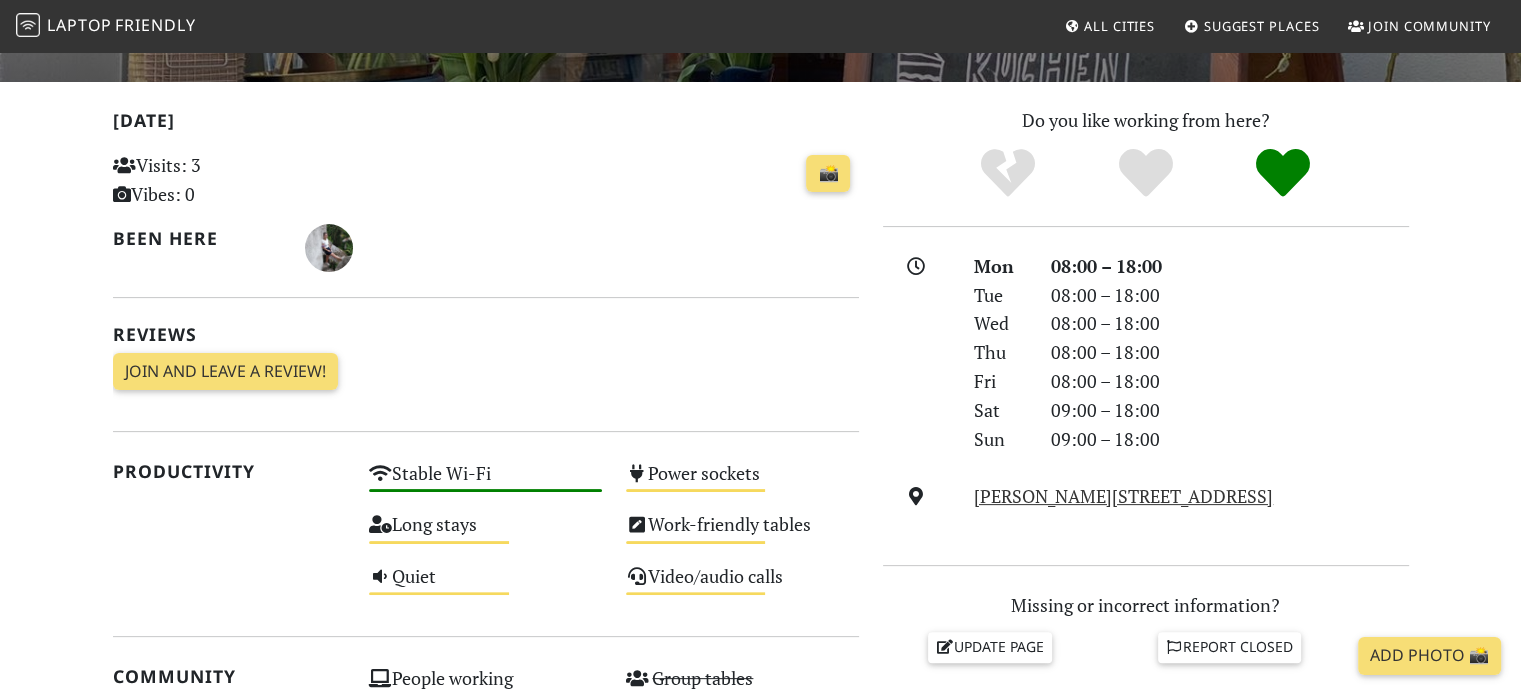 scroll, scrollTop: 400, scrollLeft: 0, axis: vertical 